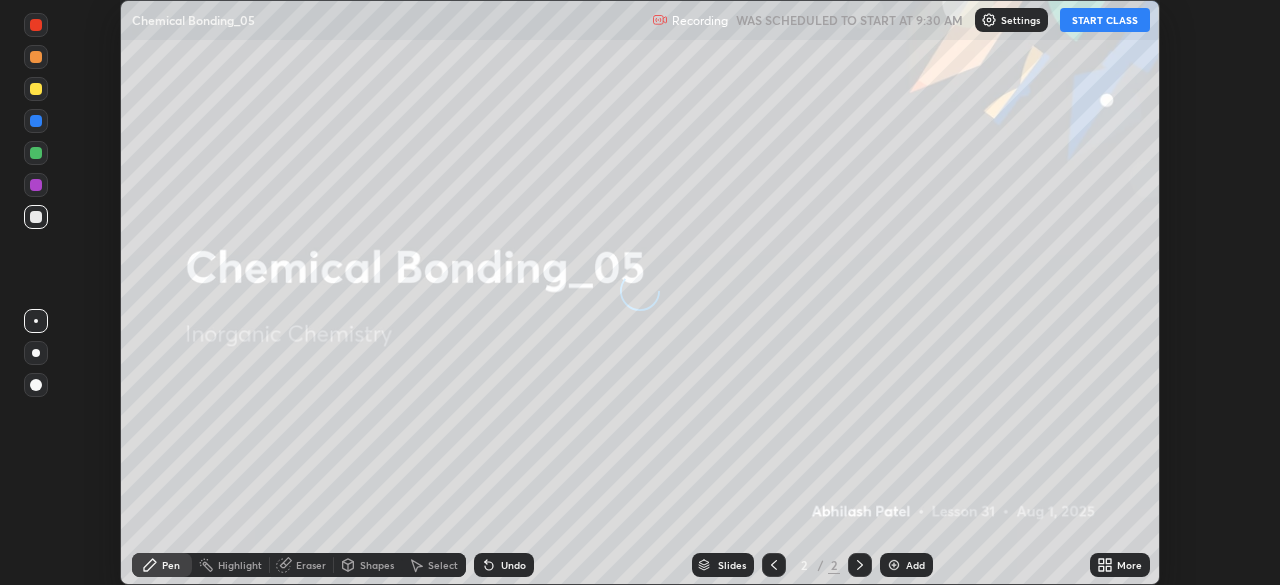 scroll, scrollTop: 0, scrollLeft: 0, axis: both 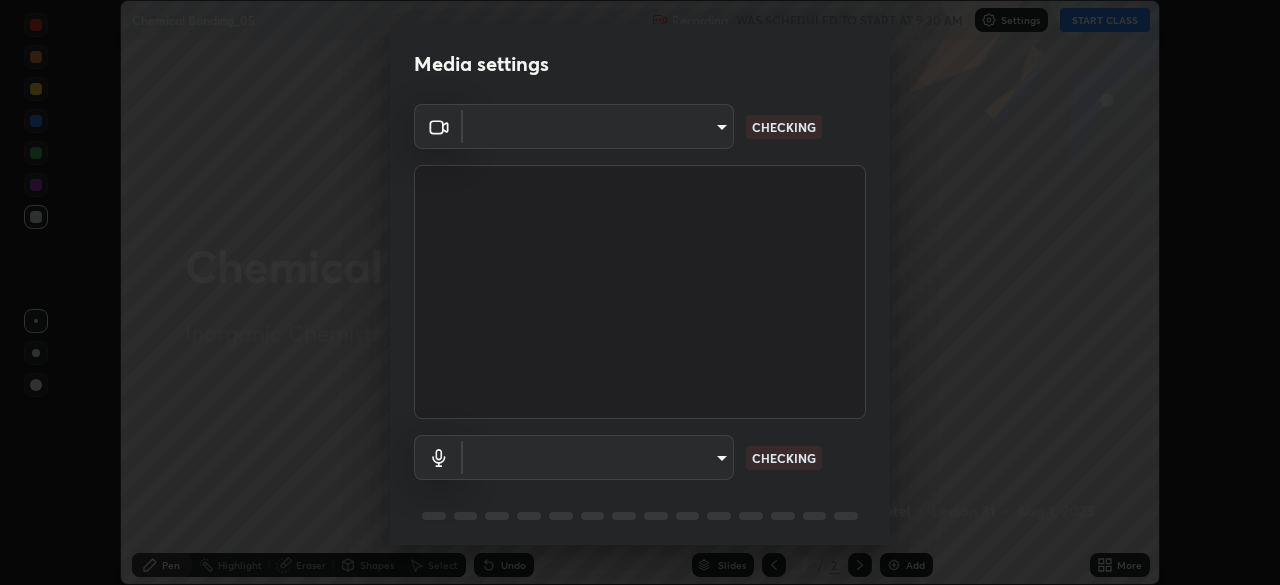 type on "e2b4cb918b4400ba02a0192ae9998b18c1f09d36479f8a70bd3f64f4de27a966" 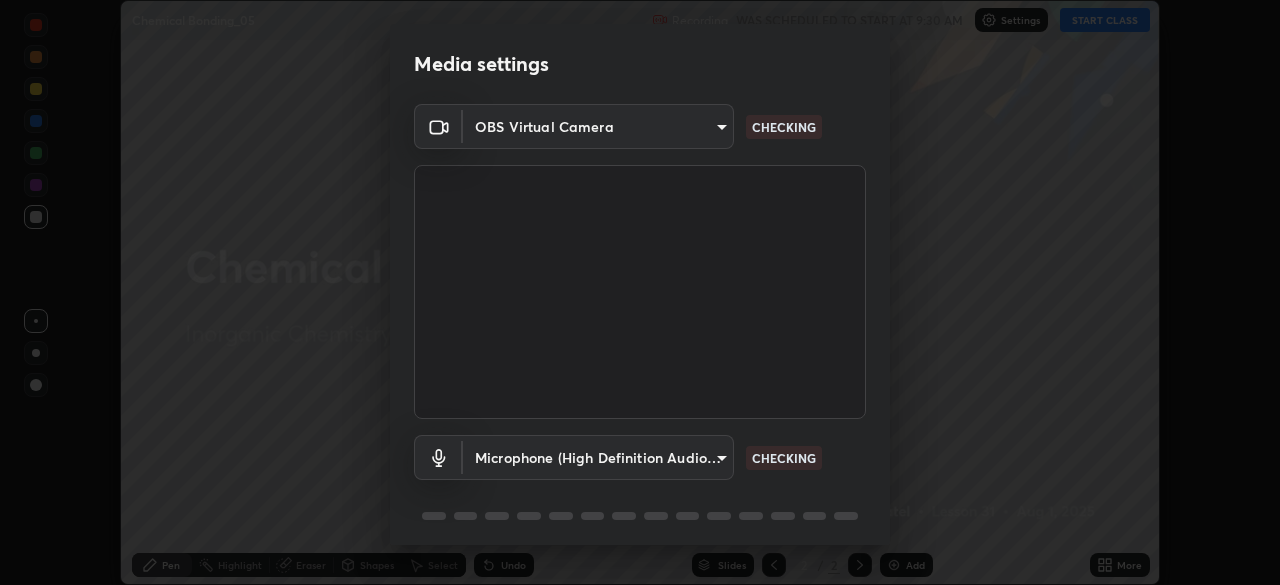 scroll, scrollTop: 71, scrollLeft: 0, axis: vertical 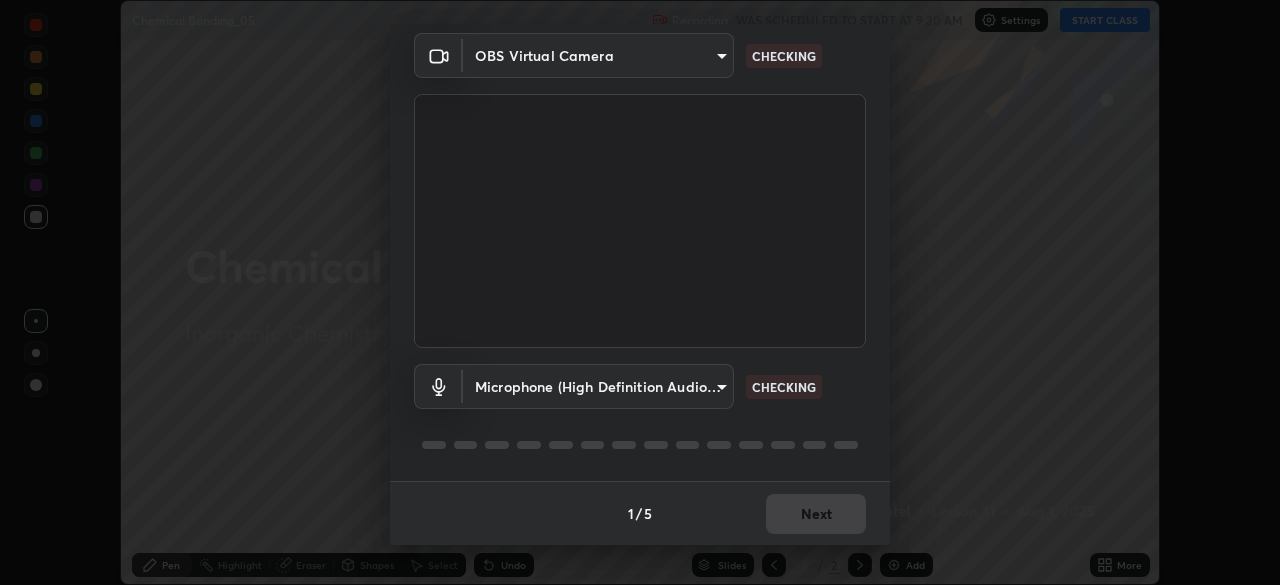 click on "Erase all Chemical Bonding_05 Recording WAS SCHEDULED TO START AT  9:30 AM Settings START CLASS Setting up your live class Chemical Bonding_05 • L31 of Inorganic Chemistry [FIRST] [LAST] Pen Highlight Eraser Shapes Select Undo Slides 2 / 2 Add More No doubts shared Encourage your learners to ask a doubt for better clarity Report an issue Reason for reporting Buffering Chat not working Audio - Video sync issue Educator video quality low ​ Attach an image Report Media settings OBS Virtual Camera [HASH] CHECKING Microphone (High Definition Audio Device) [HASH] CHECKING 1 / 5 Next" at bounding box center (640, 292) 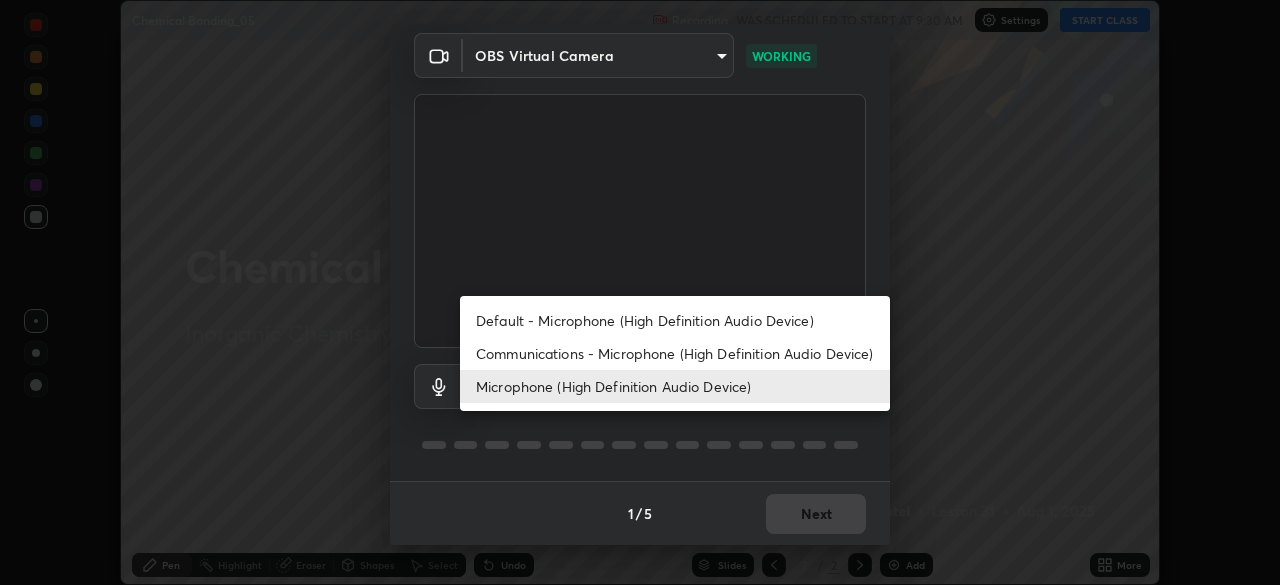 click on "Microphone (High Definition Audio Device)" at bounding box center (675, 386) 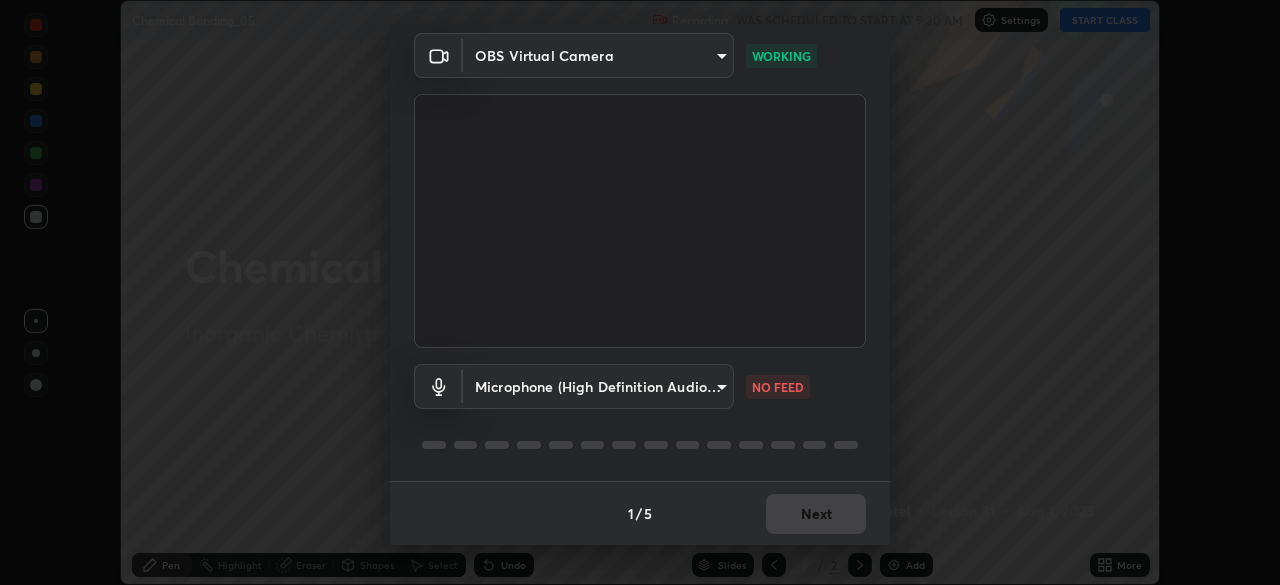 click at bounding box center (640, 221) 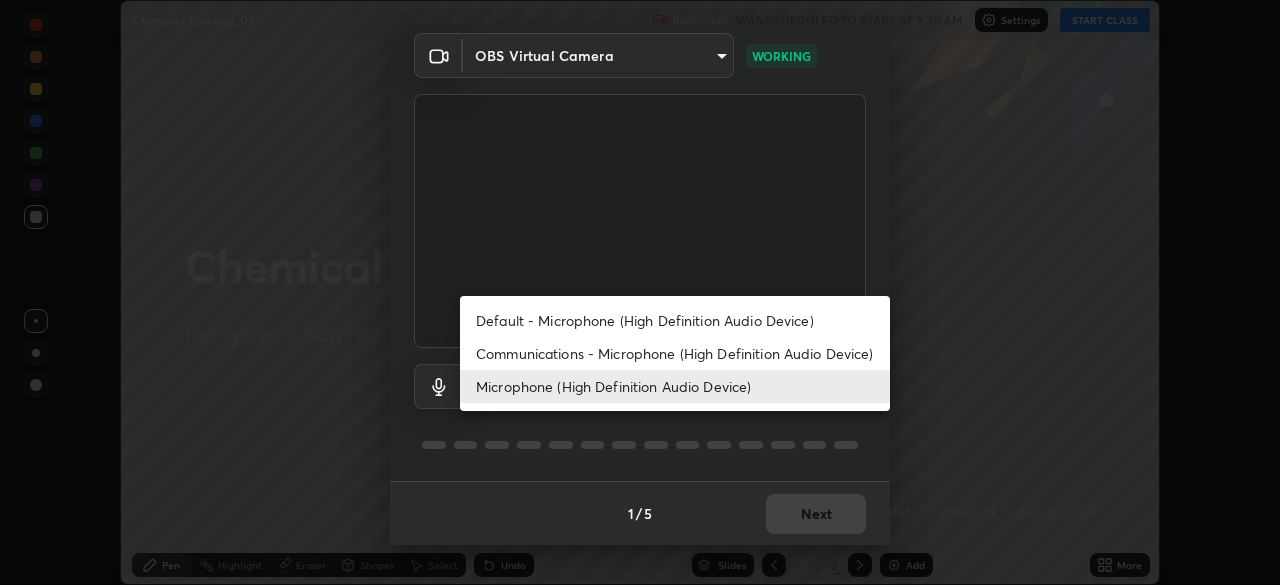 click on "Microphone (High Definition Audio Device)" at bounding box center [675, 386] 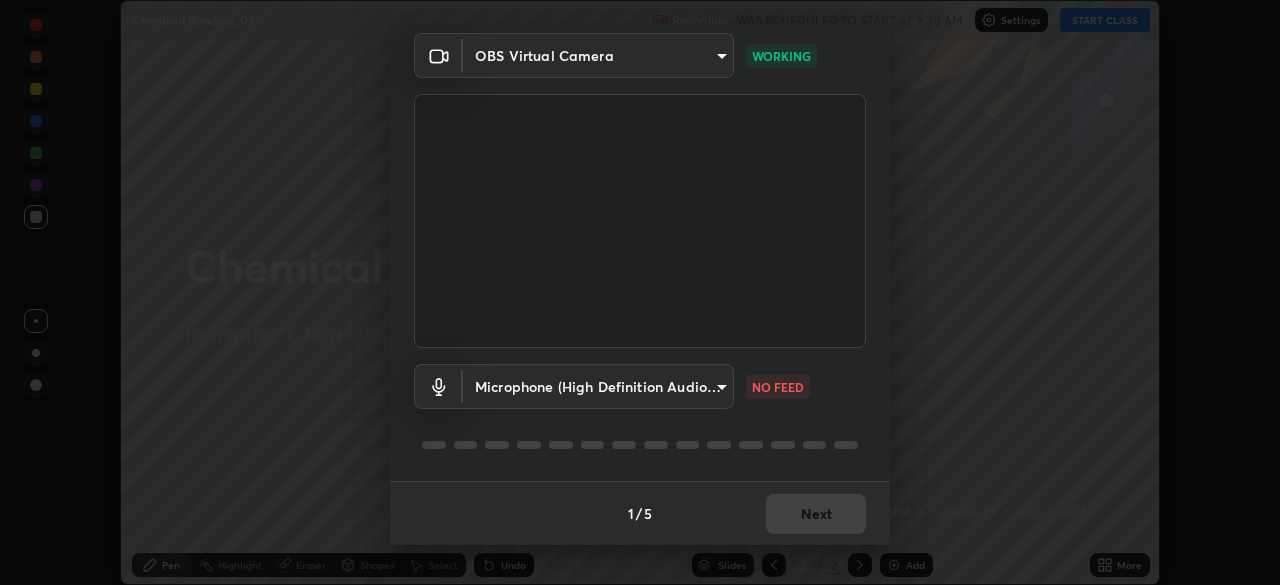 click on "Erase all Chemical Bonding_05 Recording WAS SCHEDULED TO START AT  9:30 AM Settings START CLASS Setting up your live class Chemical Bonding_05 • L31 of Inorganic Chemistry [FIRST] [LAST] Pen Highlight Eraser Shapes Select Undo Slides 2 / 2 Add More No doubts shared Encourage your learners to ask a doubt for better clarity Report an issue Reason for reporting Buffering Chat not working Audio - Video sync issue Educator video quality low ​ Attach an image Report Media settings OBS Virtual Camera [HASH] WORKING Microphone (High Definition Audio Device) [HASH] NO FEED 1 / 5 Next" at bounding box center [640, 292] 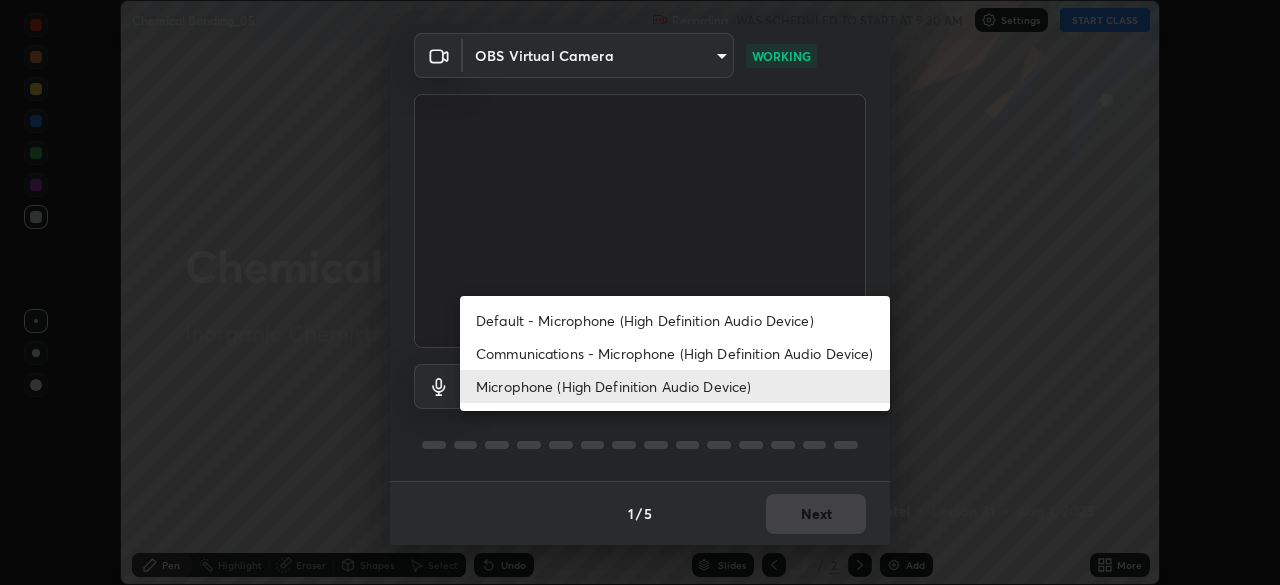 click on "Communications - Microphone (High Definition Audio Device)" at bounding box center [675, 353] 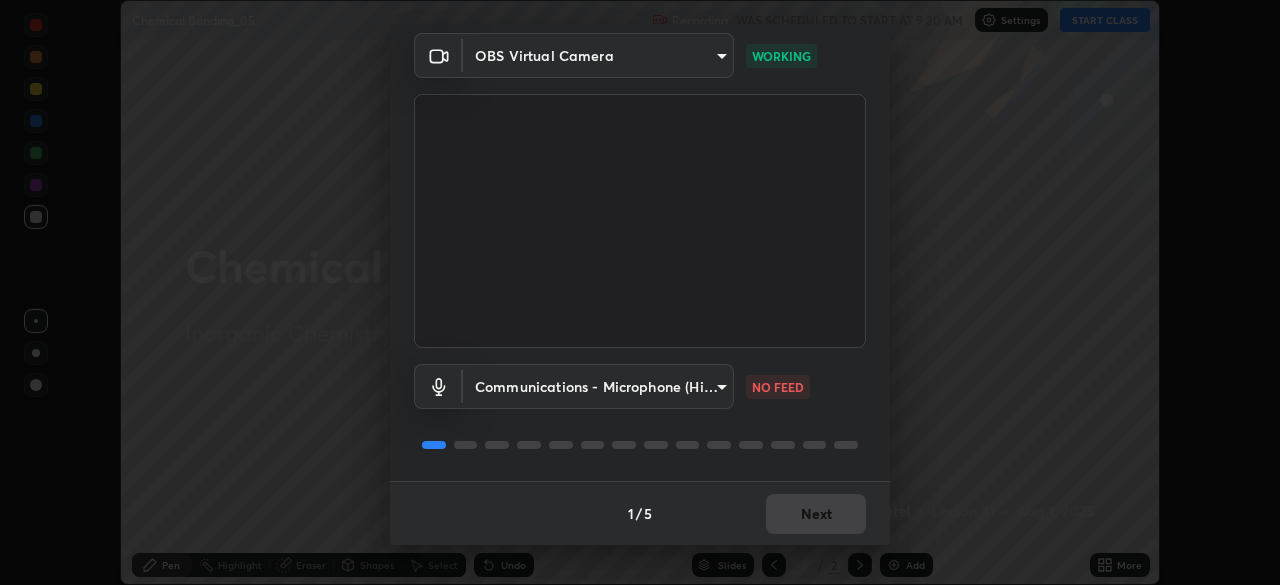 click on "Erase all Chemical Bonding_05 Recording WAS SCHEDULED TO START AT  9:30 AM Settings START CLASS Setting up your live class Chemical Bonding_05 • L31 of Inorganic Chemistry [FIRST] [LAST] Pen Highlight Eraser Shapes Select Undo Slides 2 / 2 Add More No doubts shared Encourage your learners to ask a doubt for better clarity Report an issue Reason for reporting Buffering Chat not working Audio - Video sync issue Educator video quality low ​ Attach an image Report Media settings OBS Virtual Camera [HASH] WORKING Communications - Microphone (High Definition Audio Device) communications NO FEED 1 / 5 Next" at bounding box center (640, 292) 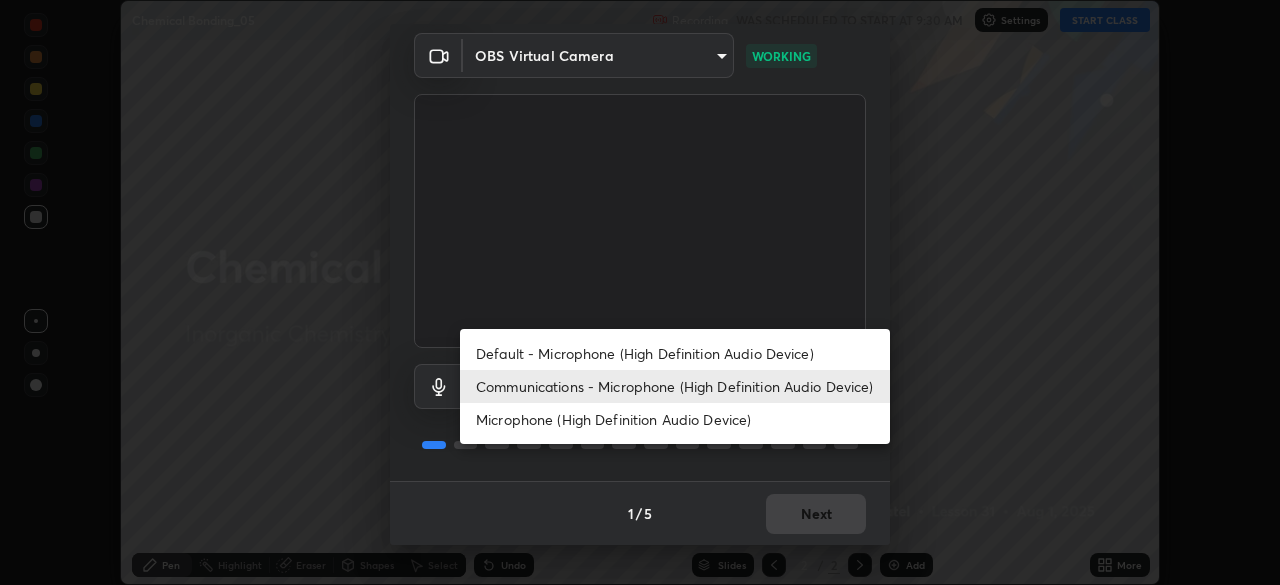 click on "Microphone (High Definition Audio Device)" at bounding box center [675, 419] 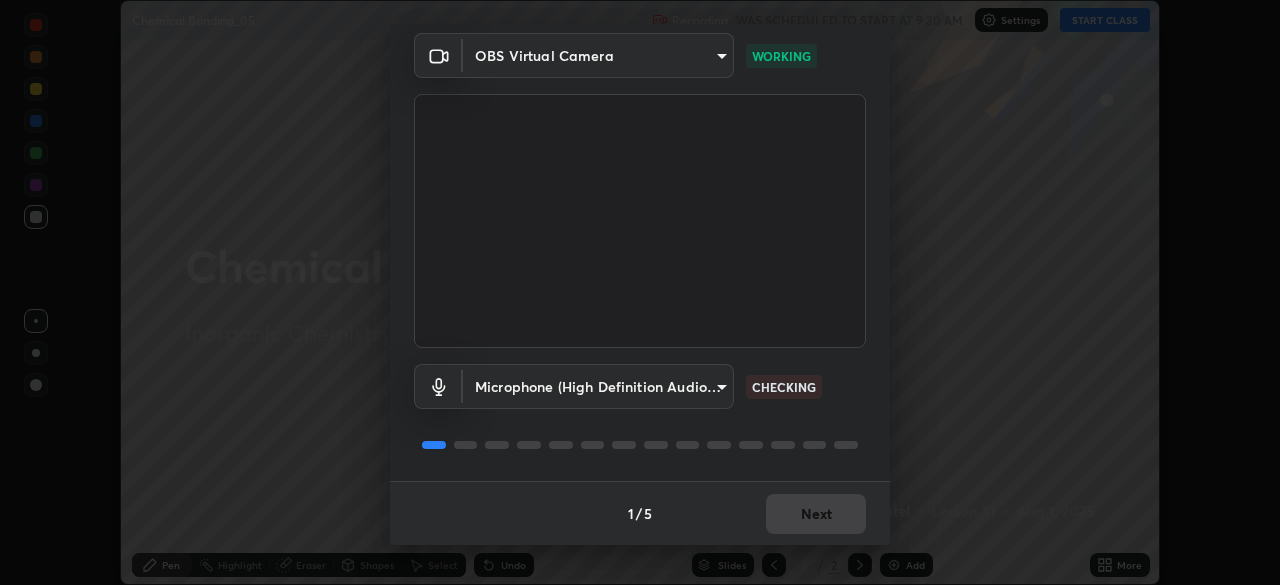 click on "Microphone (High Definition Audio Device) [HASH] CHECKING" at bounding box center [640, 414] 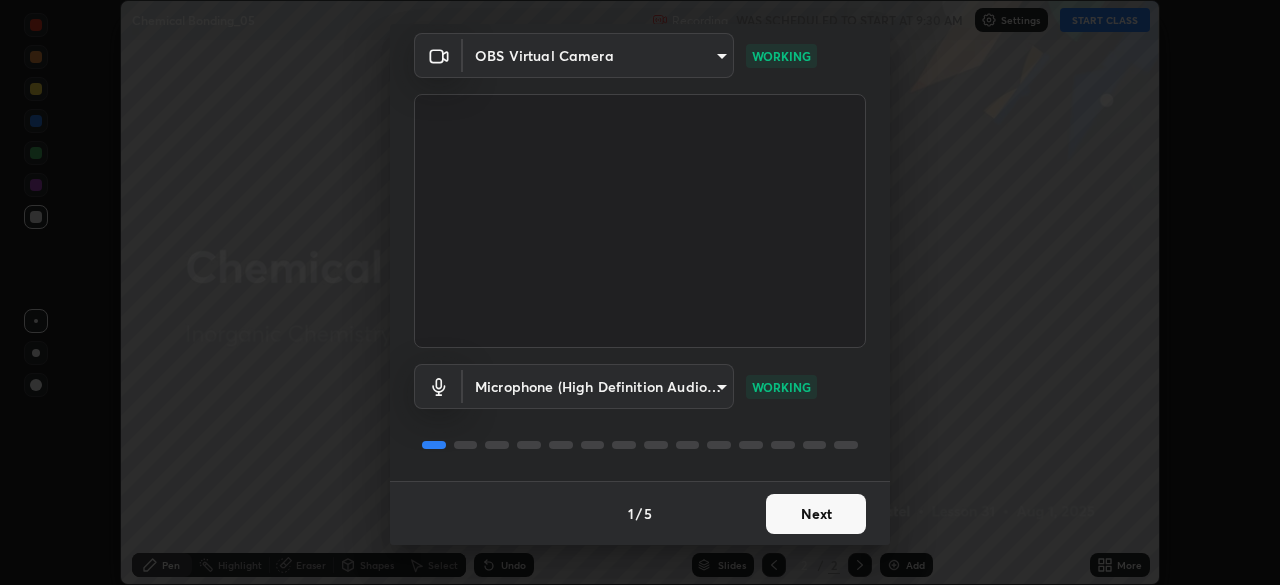 click on "Next" at bounding box center (816, 514) 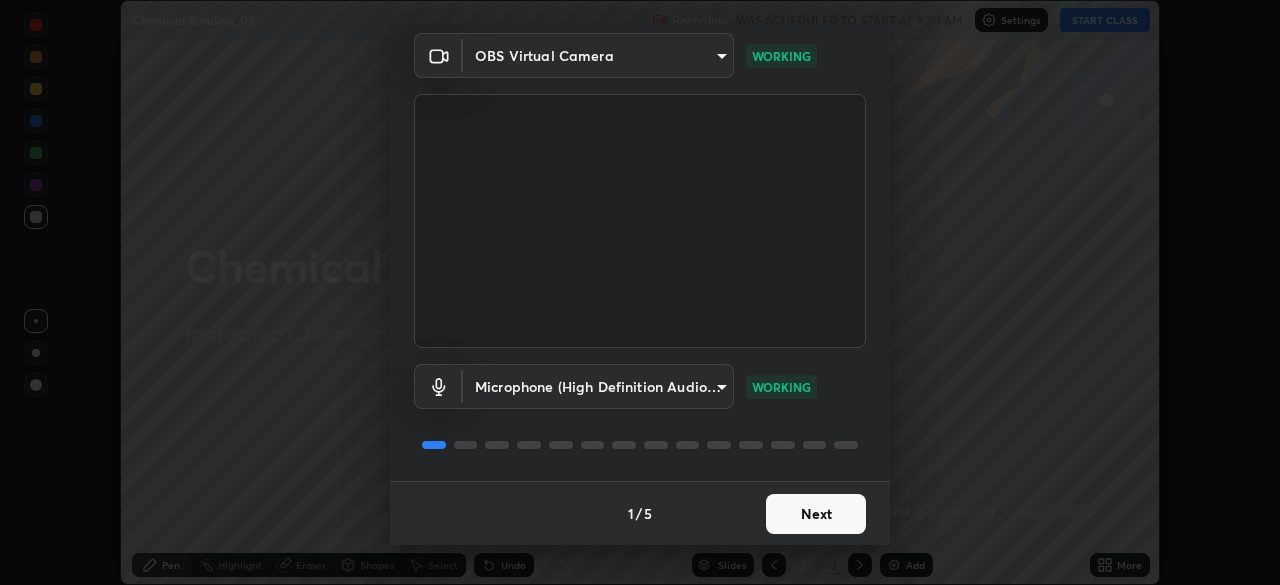 scroll, scrollTop: 0, scrollLeft: 0, axis: both 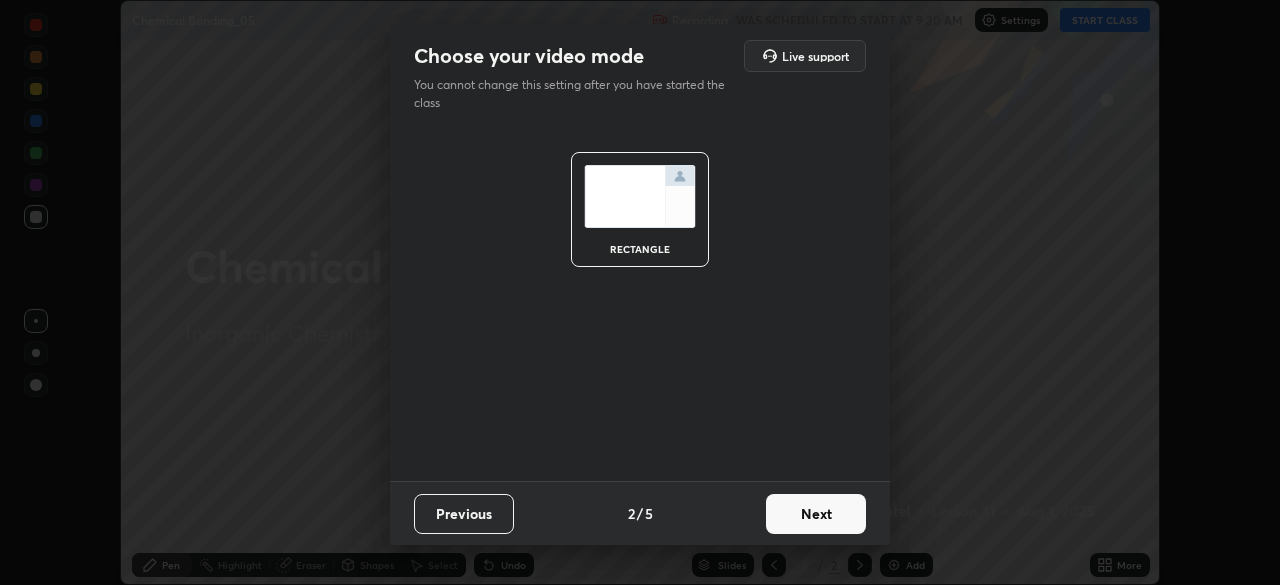 click on "Next" at bounding box center [816, 514] 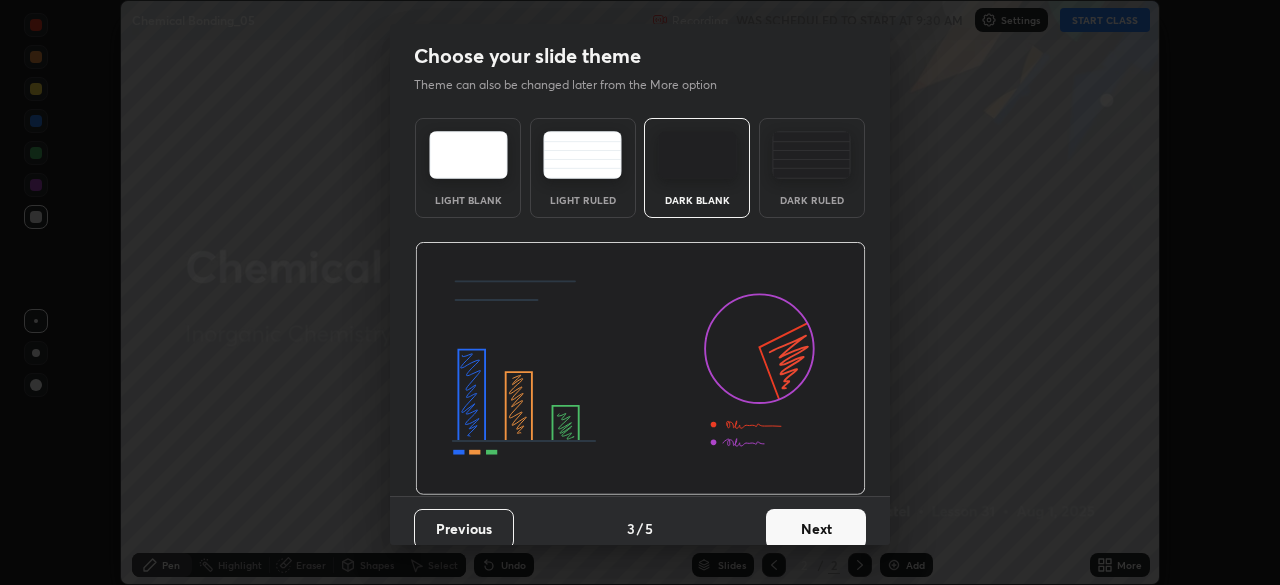 click on "Next" at bounding box center [816, 529] 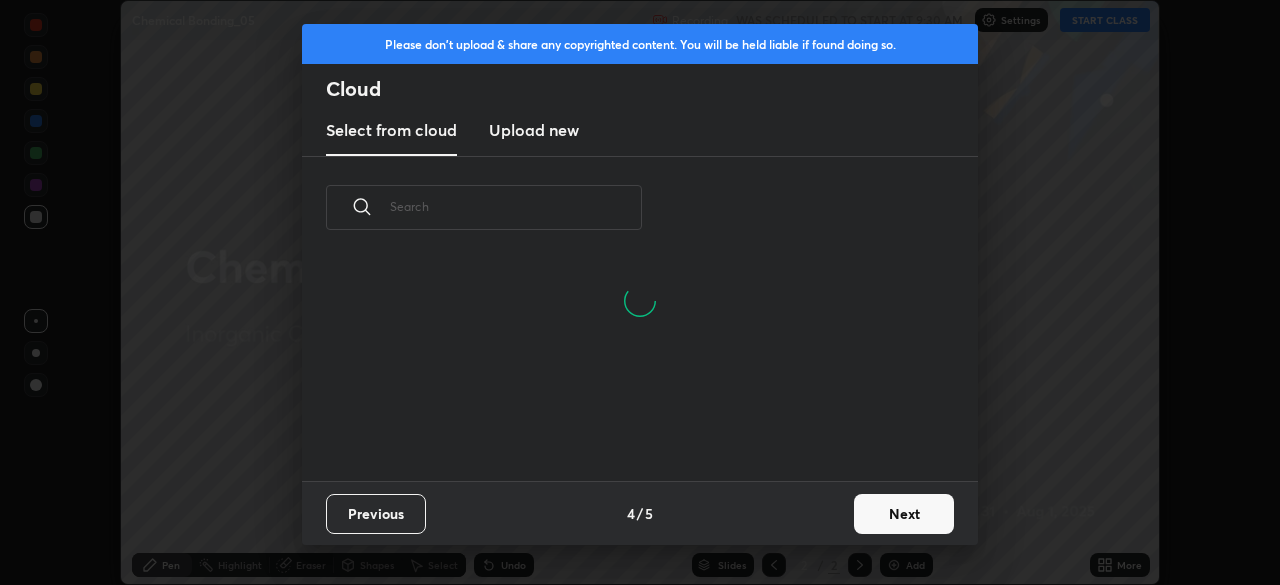 click on "Next" at bounding box center [904, 514] 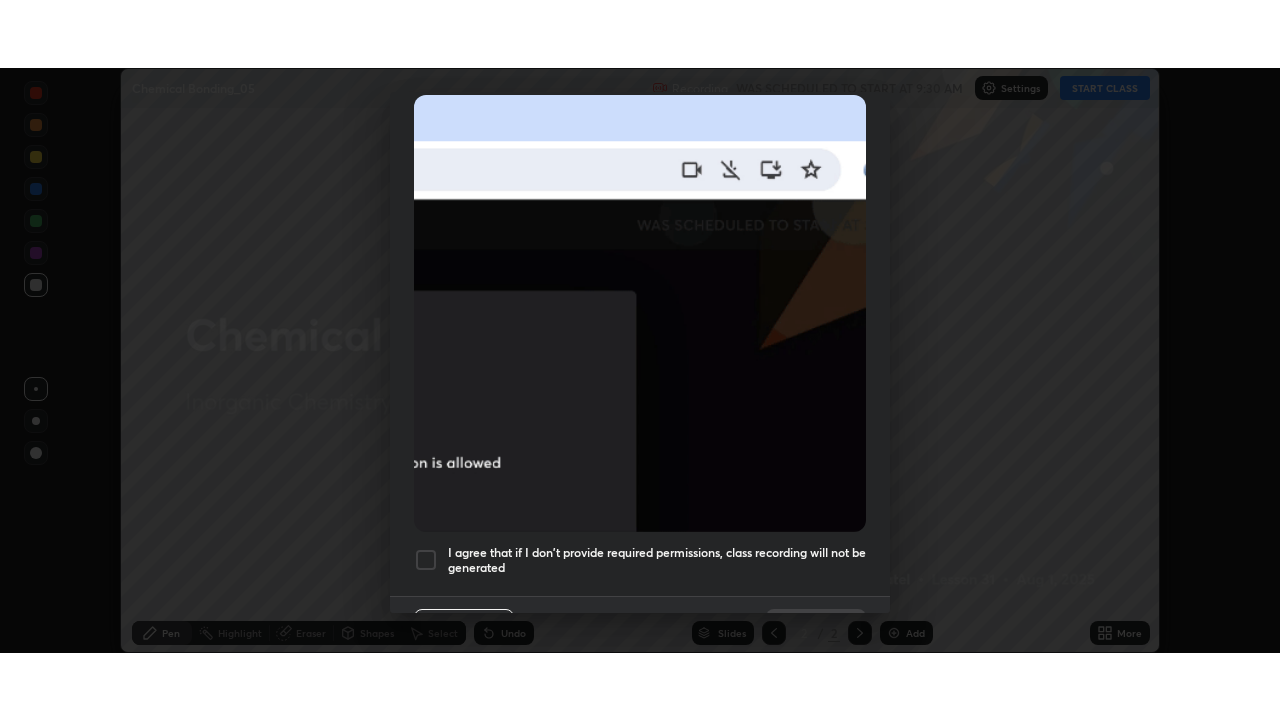 scroll, scrollTop: 479, scrollLeft: 0, axis: vertical 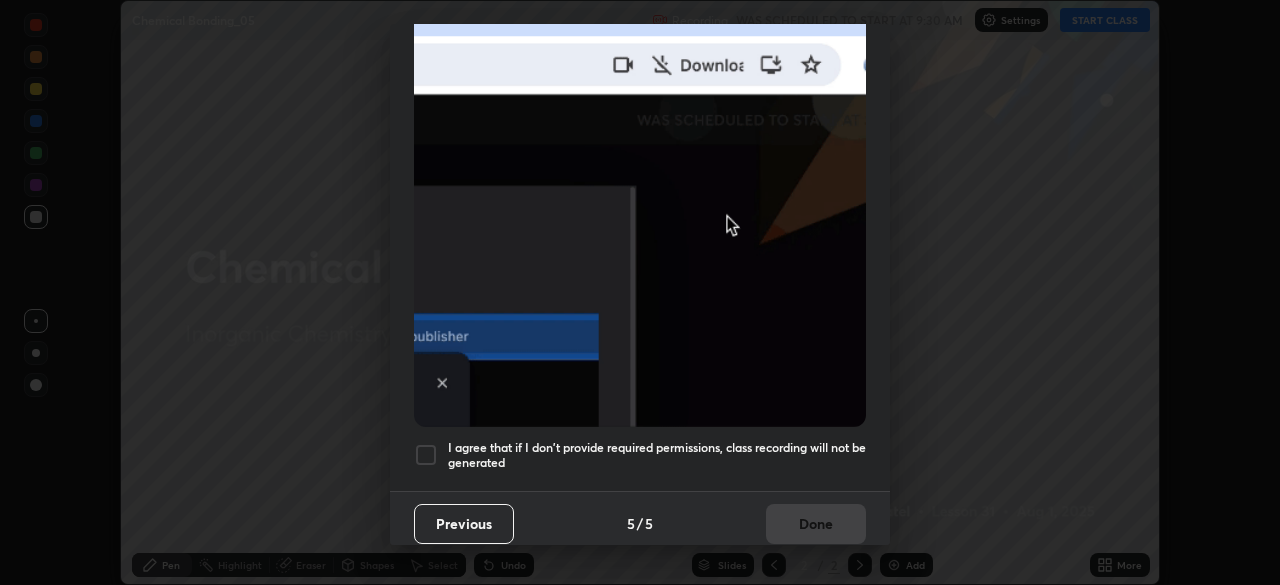 click on "I agree that if I don't provide required permissions, class recording will not be generated" at bounding box center (657, 455) 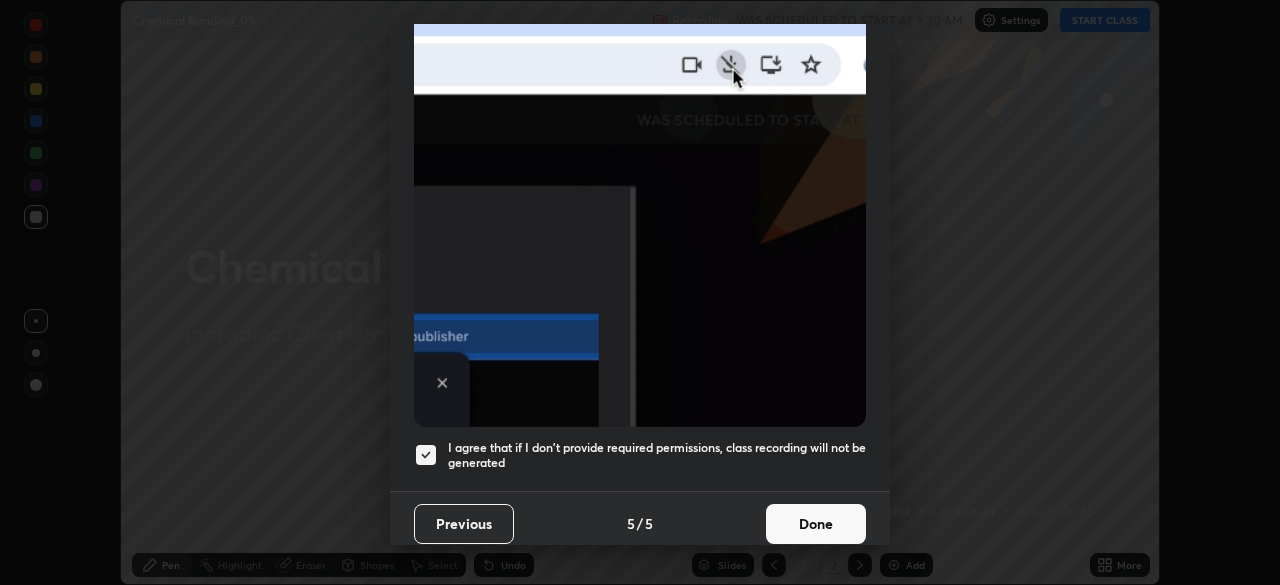 click on "Done" at bounding box center [816, 524] 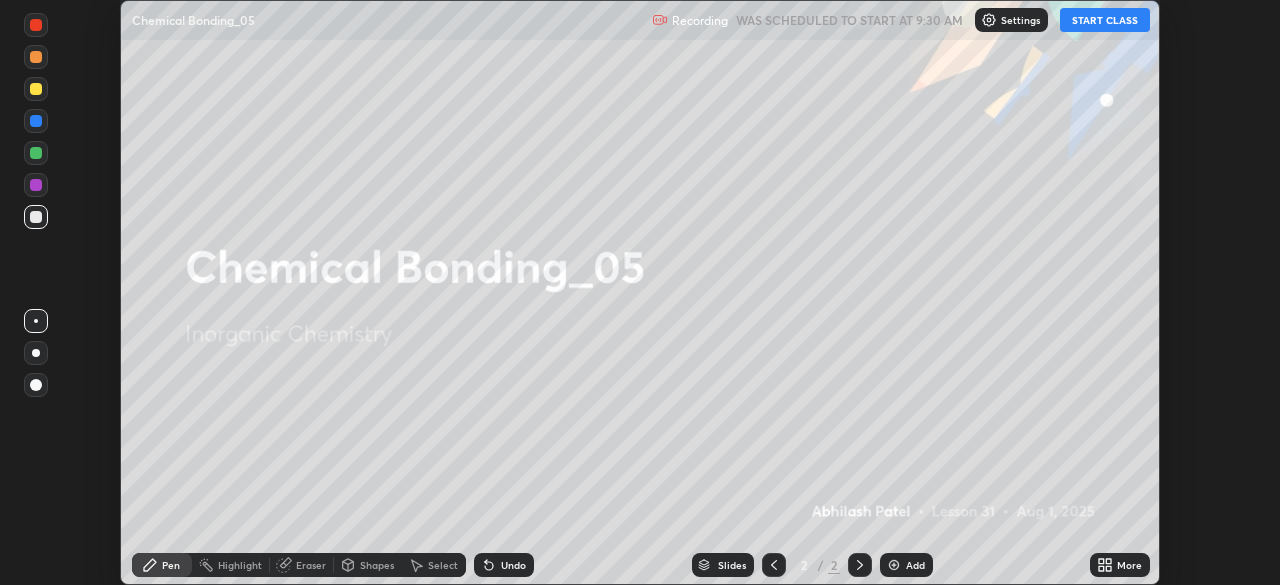 click on "START CLASS" at bounding box center (1105, 20) 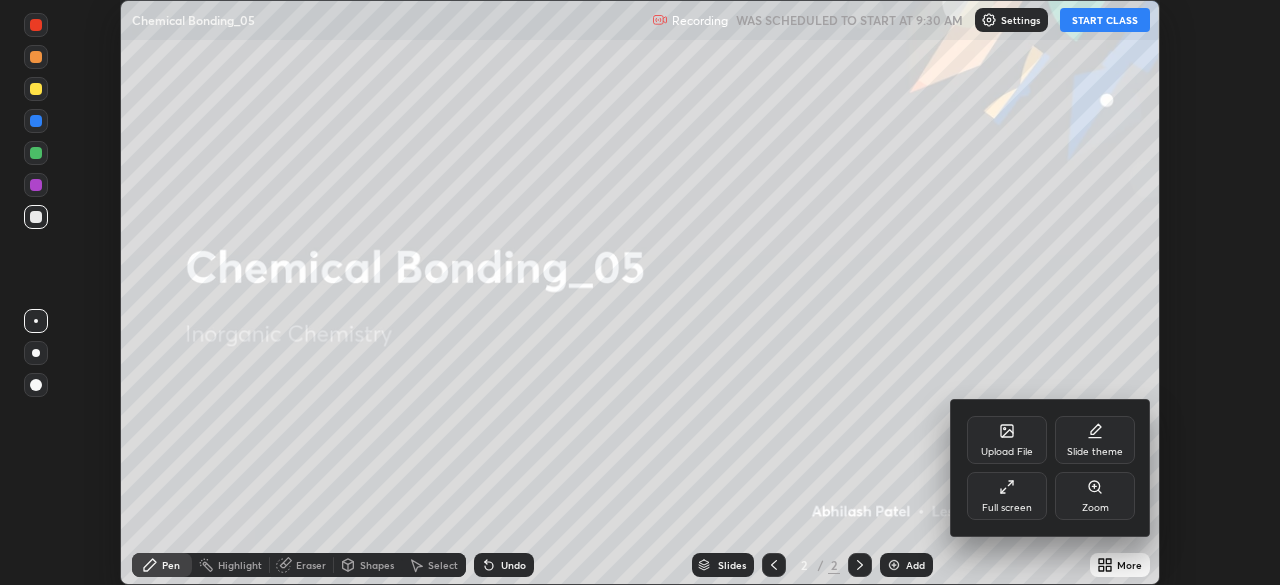 click on "Full screen" at bounding box center (1007, 508) 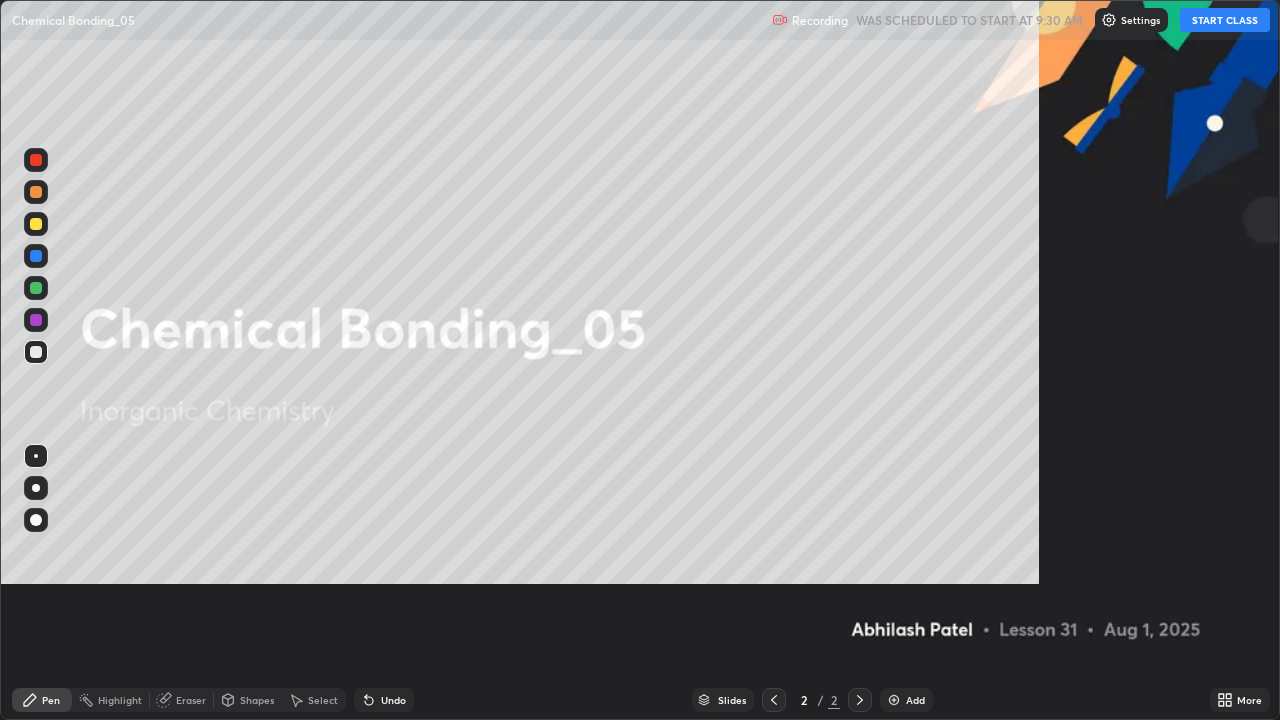 scroll, scrollTop: 99280, scrollLeft: 98720, axis: both 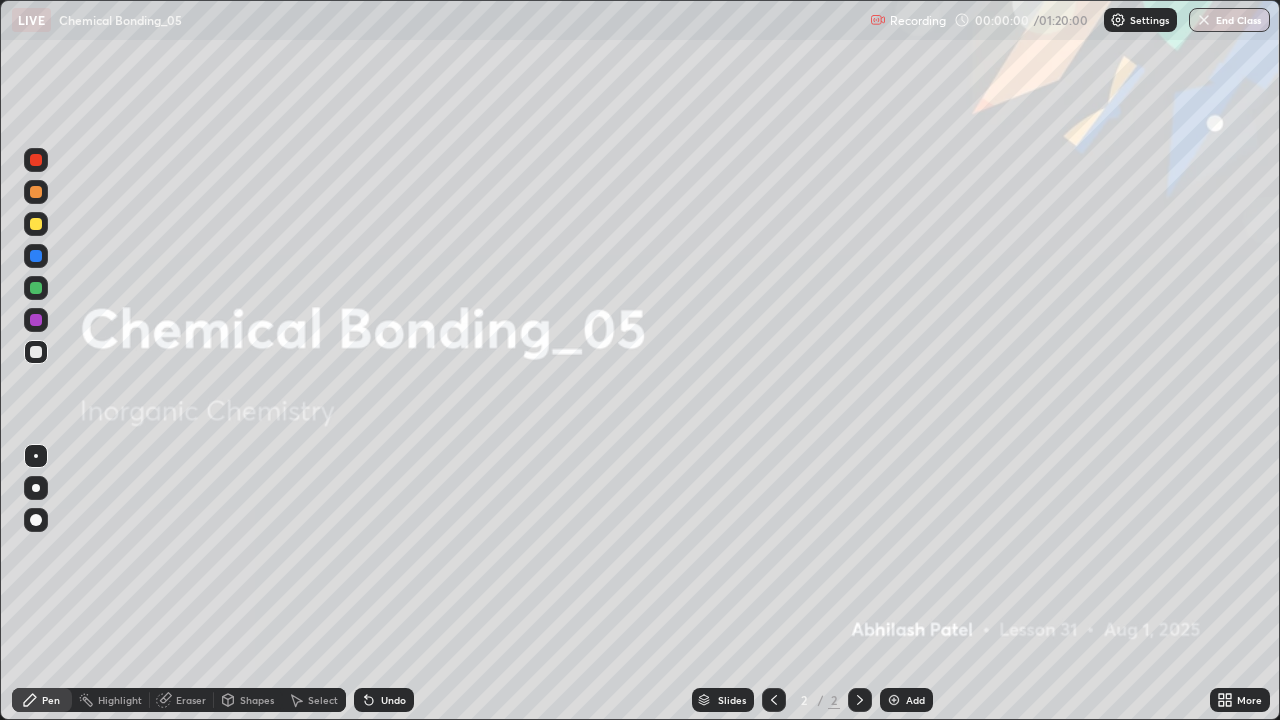 click on "Add" at bounding box center [915, 700] 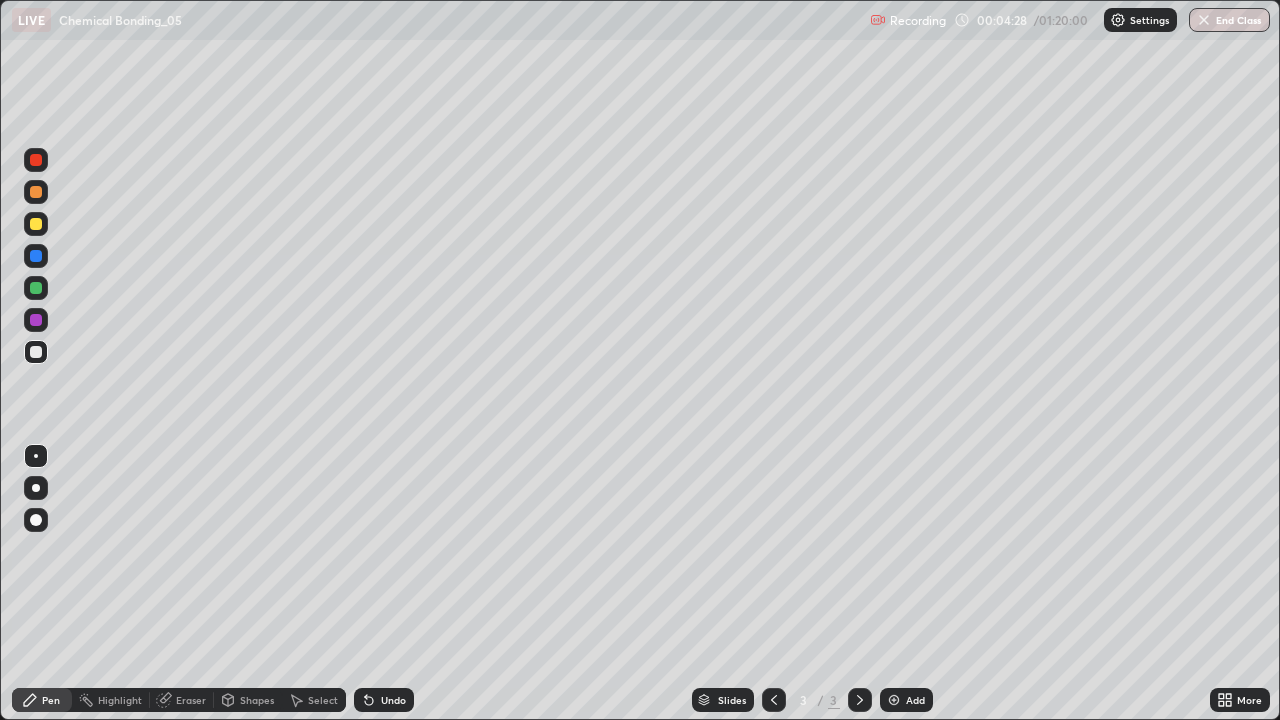 click at bounding box center (36, 488) 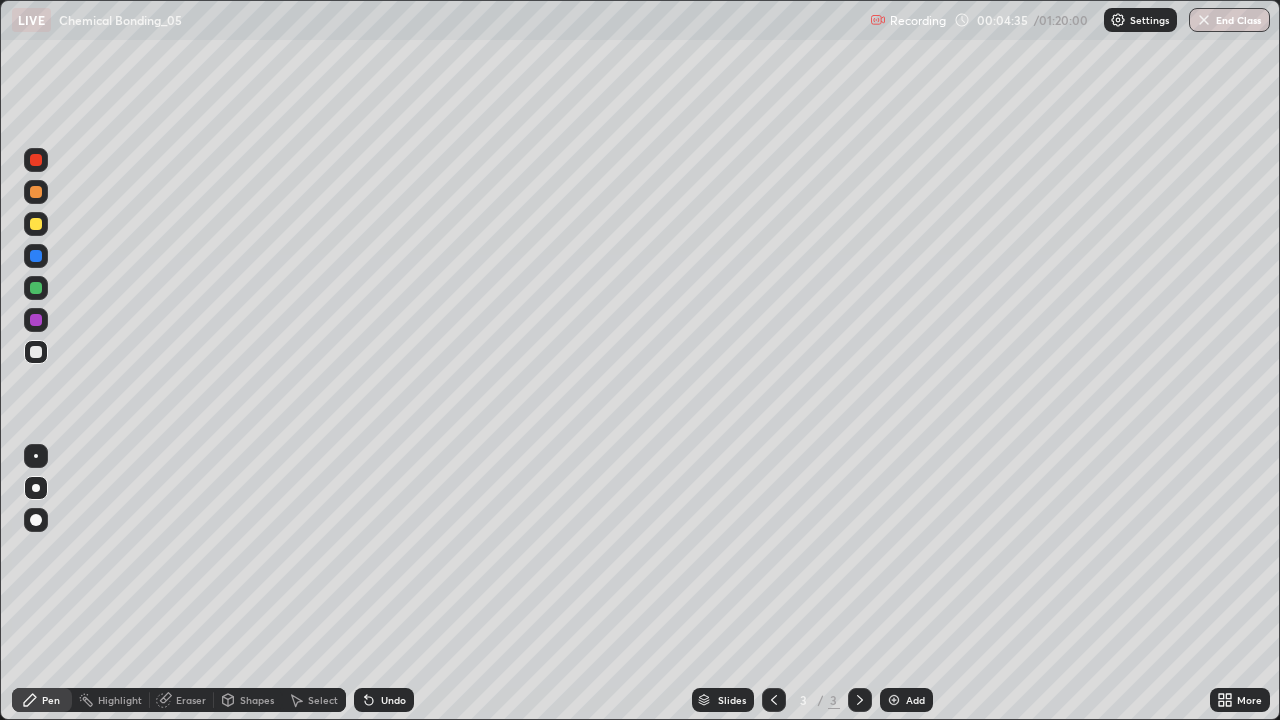 click on "Undo" at bounding box center [393, 700] 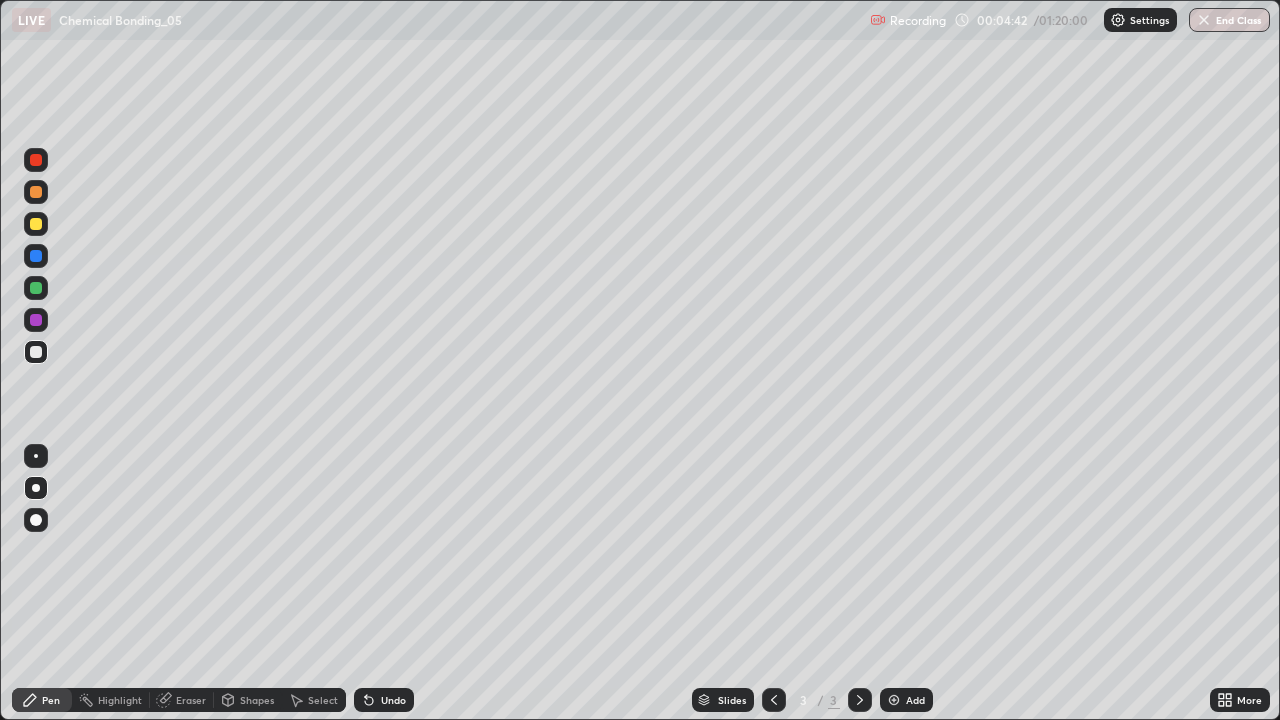 click on "Undo" at bounding box center [393, 700] 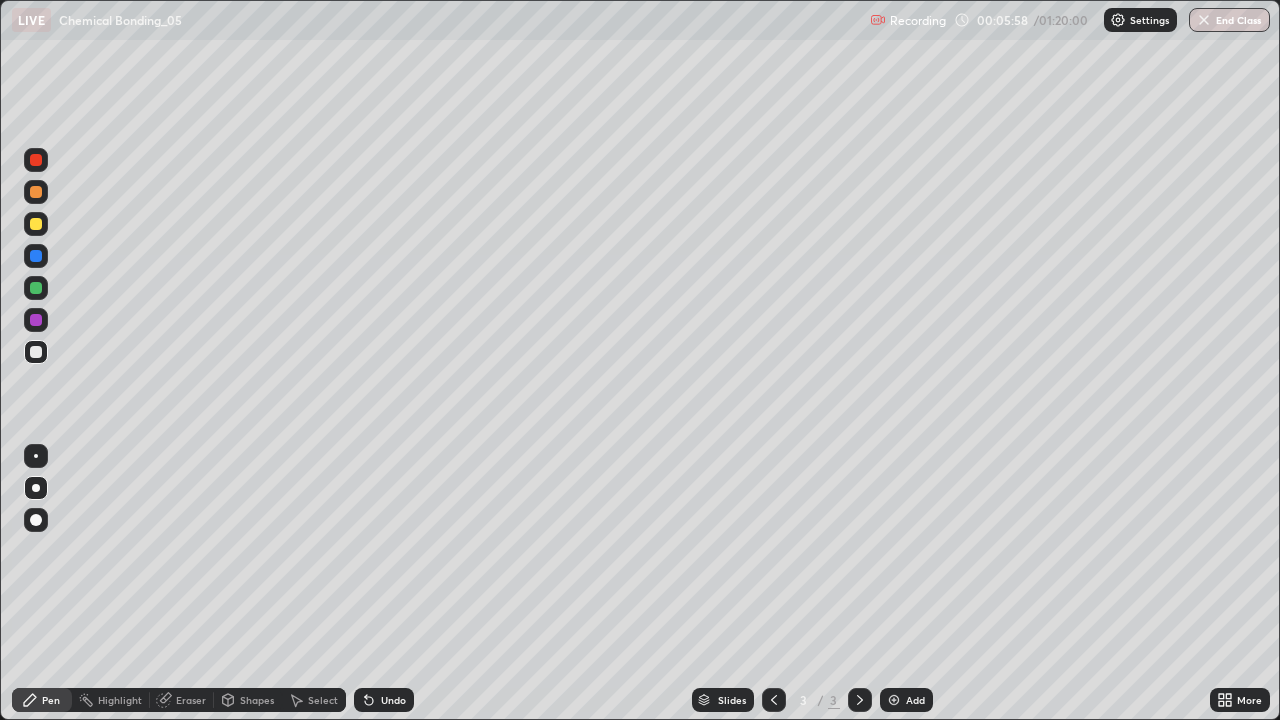 click on "Undo" at bounding box center [384, 700] 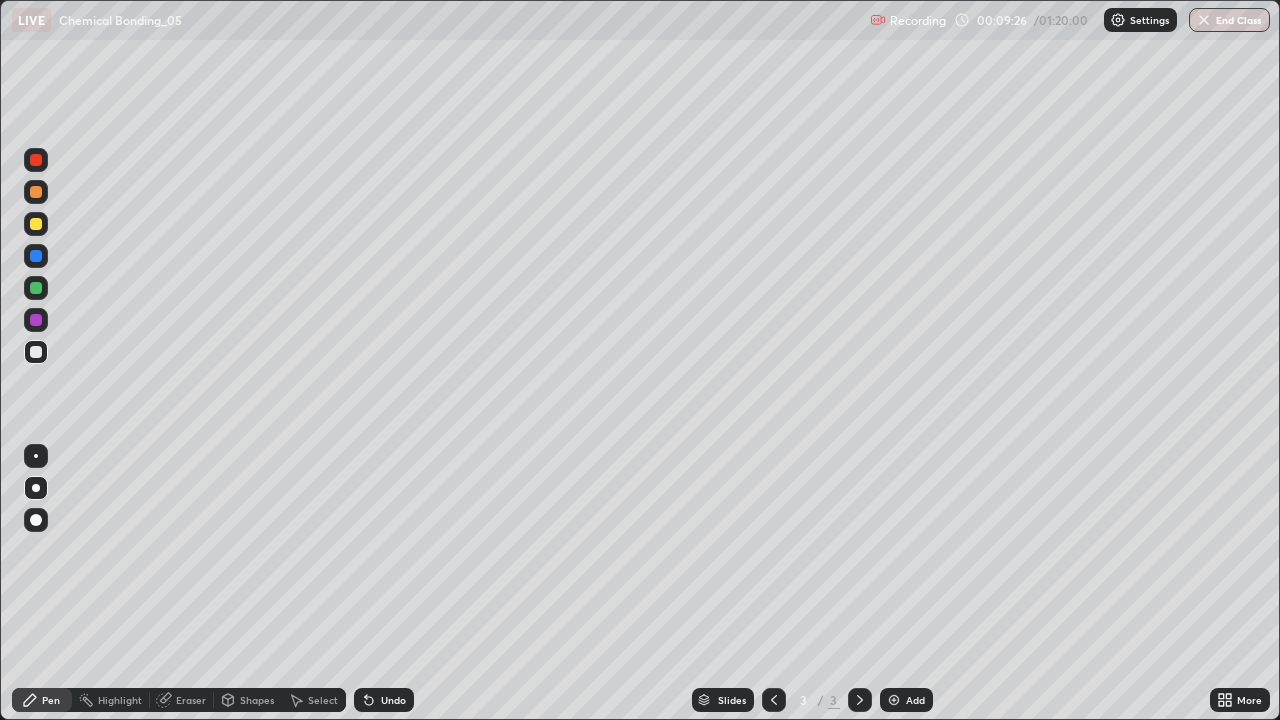 click on "Add" at bounding box center (915, 700) 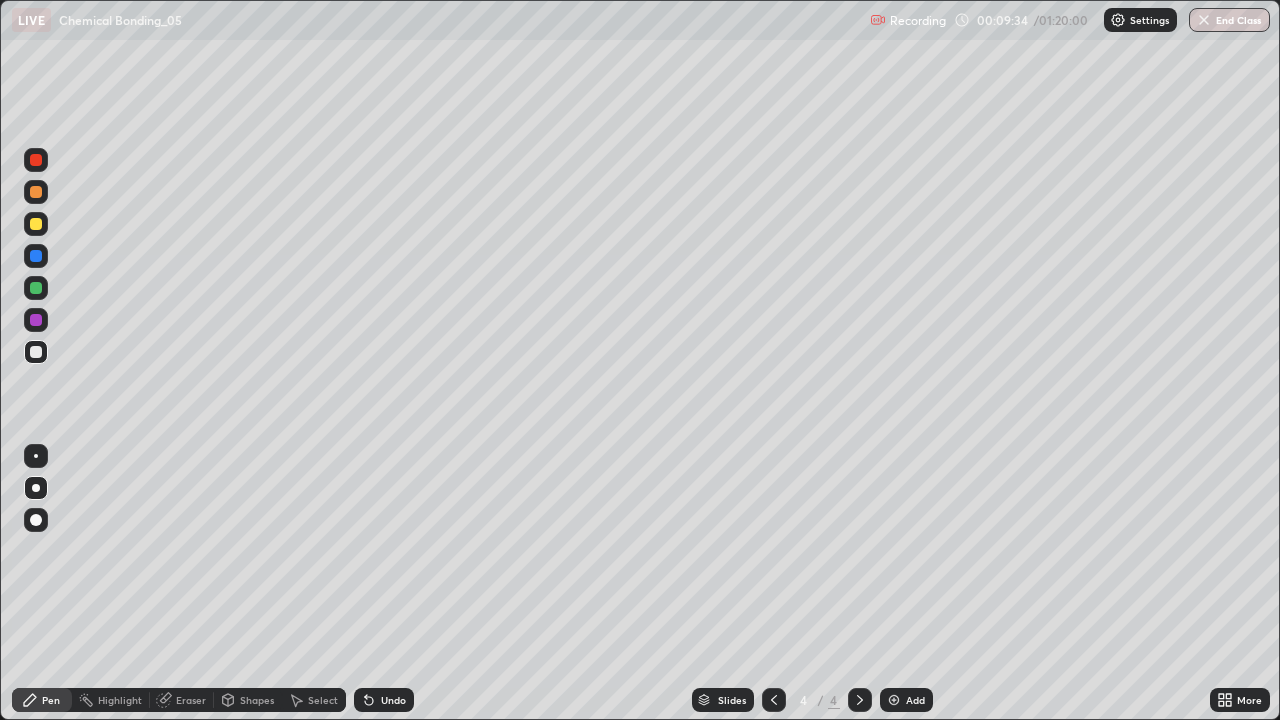 click at bounding box center (36, 224) 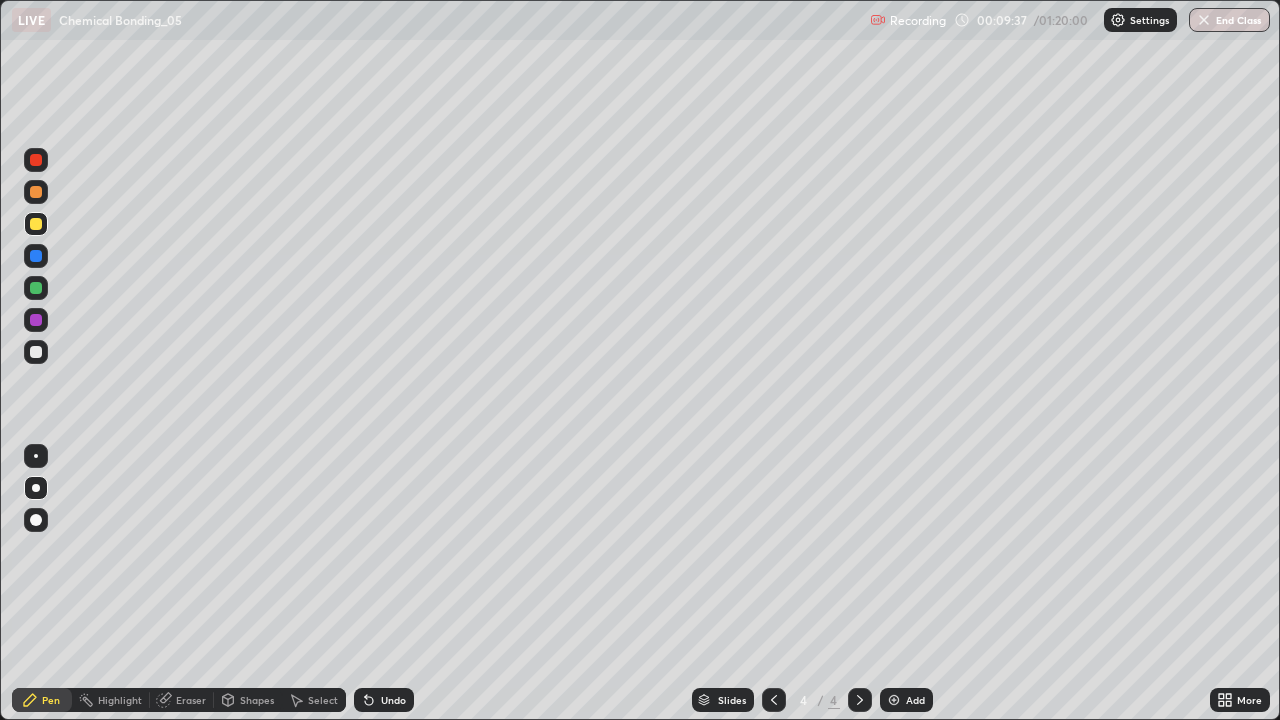 click on "Undo" at bounding box center [384, 700] 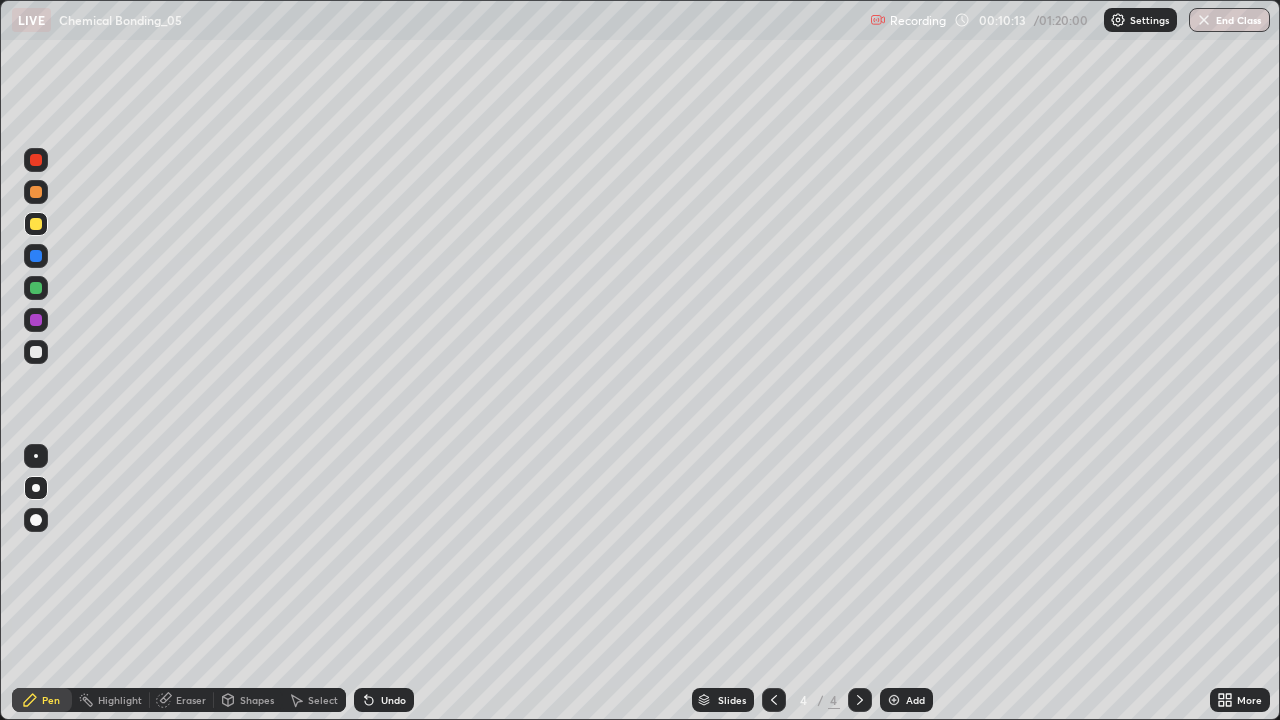 click on "Undo" at bounding box center [384, 700] 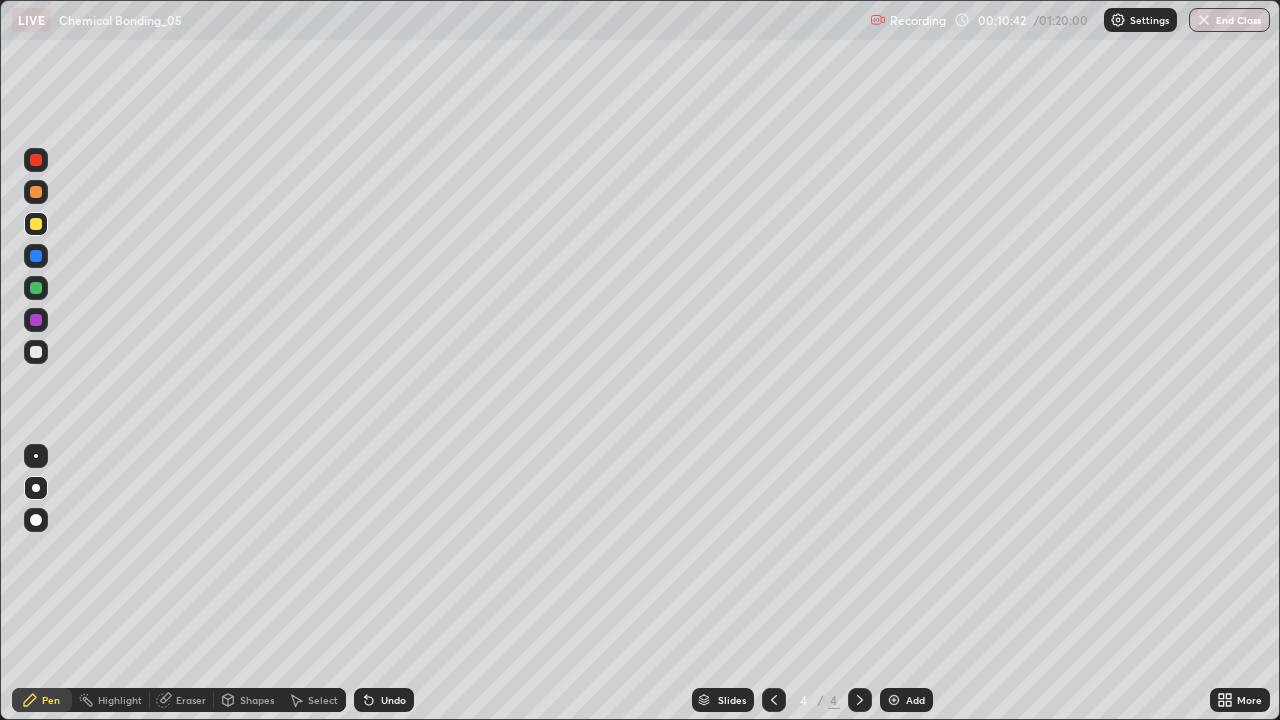click on "Undo" at bounding box center (384, 700) 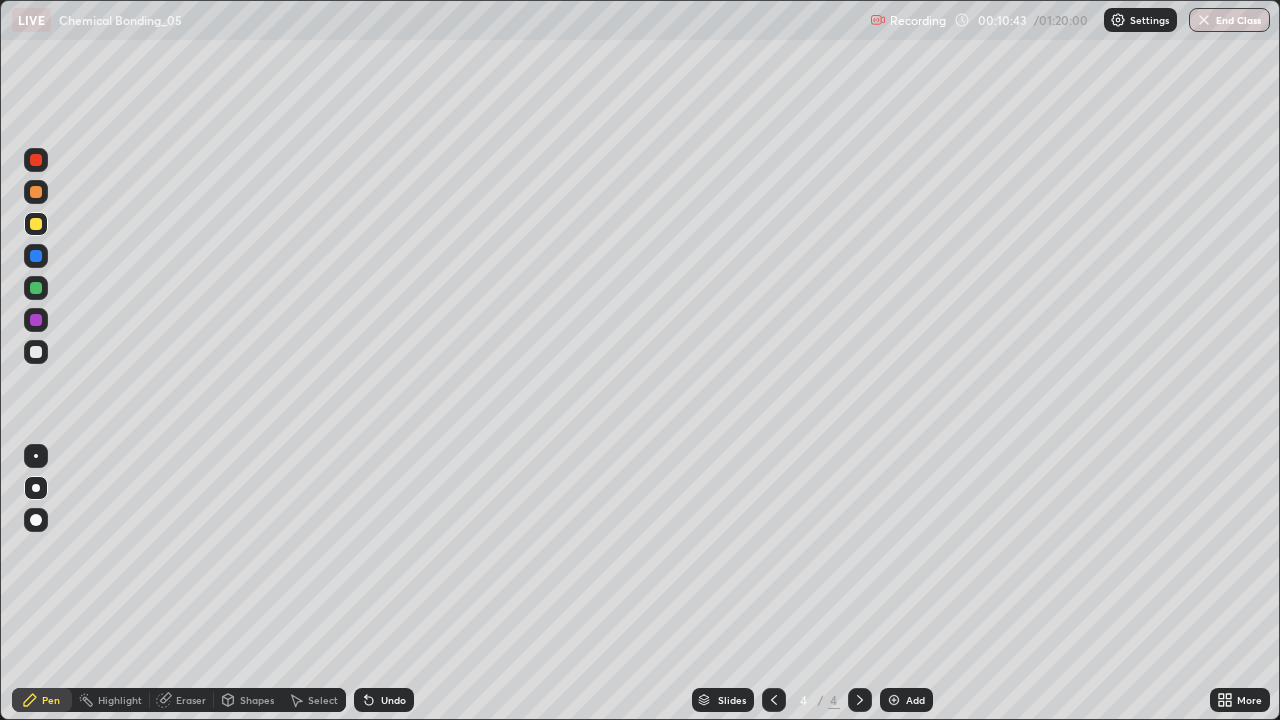 click on "Undo" at bounding box center [384, 700] 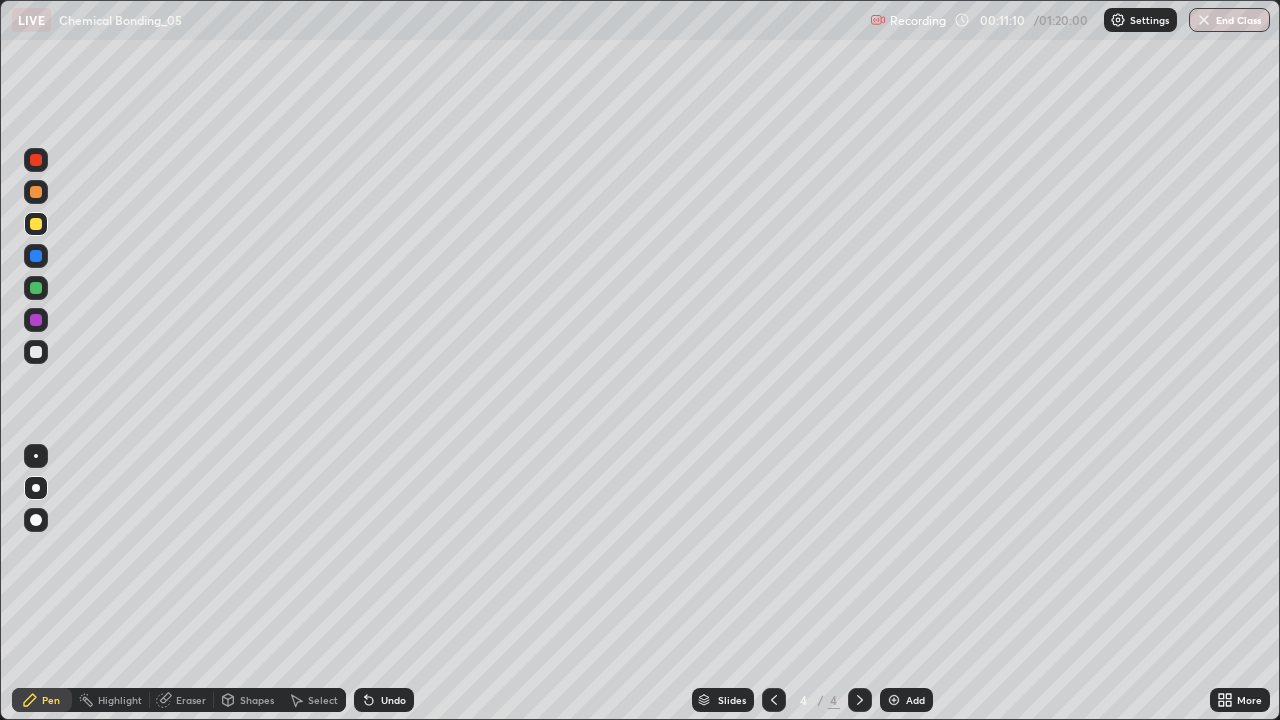 click at bounding box center (36, 320) 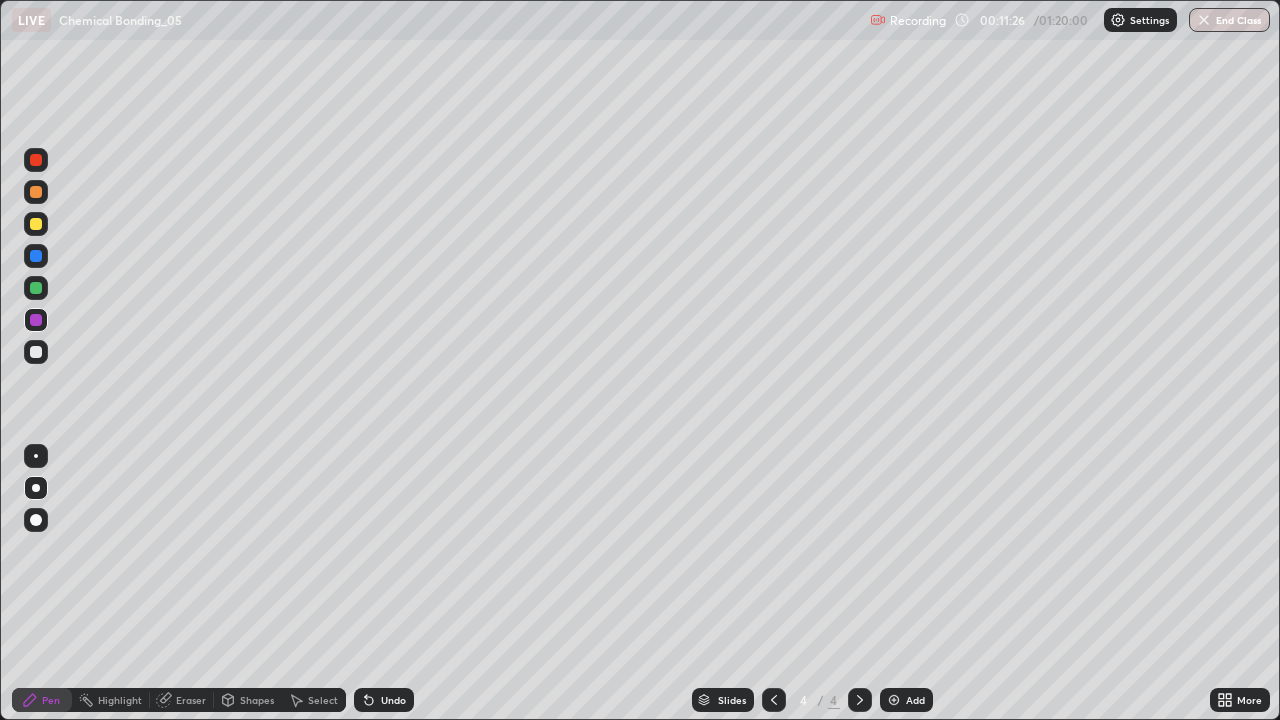 click on "Undo" at bounding box center (384, 700) 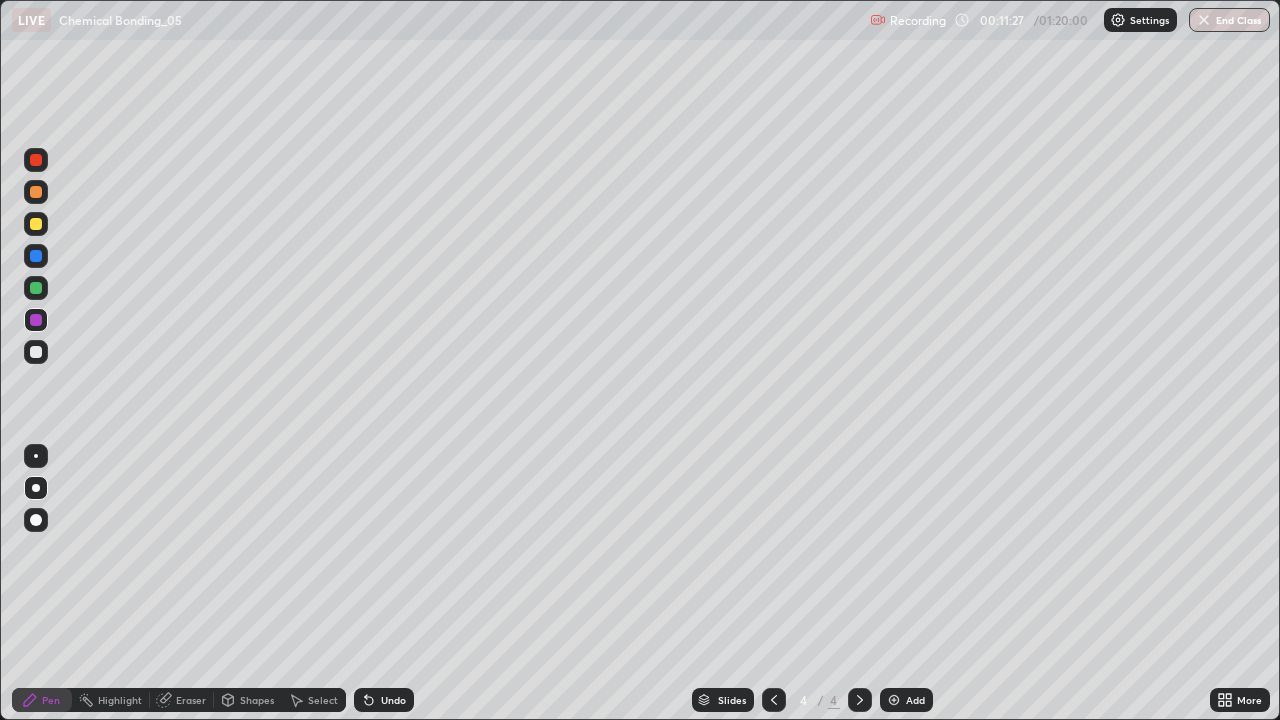 click on "Undo" at bounding box center (393, 700) 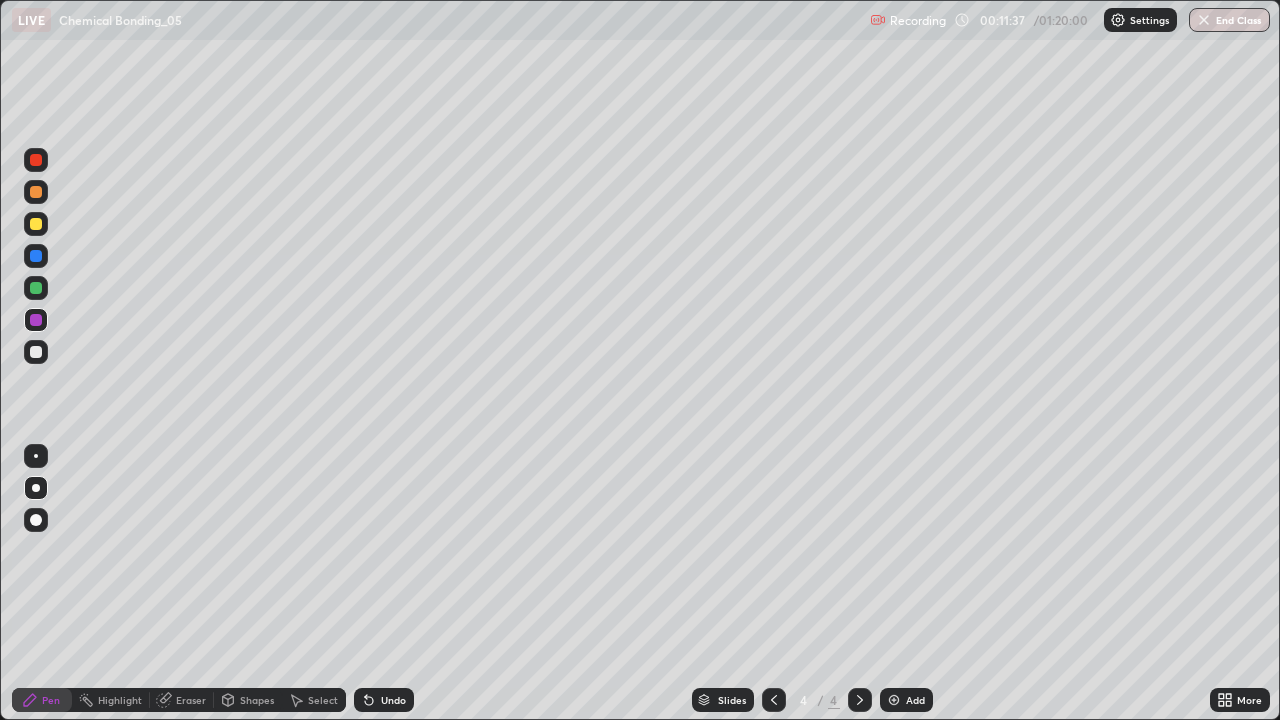 click on "Undo" at bounding box center [393, 700] 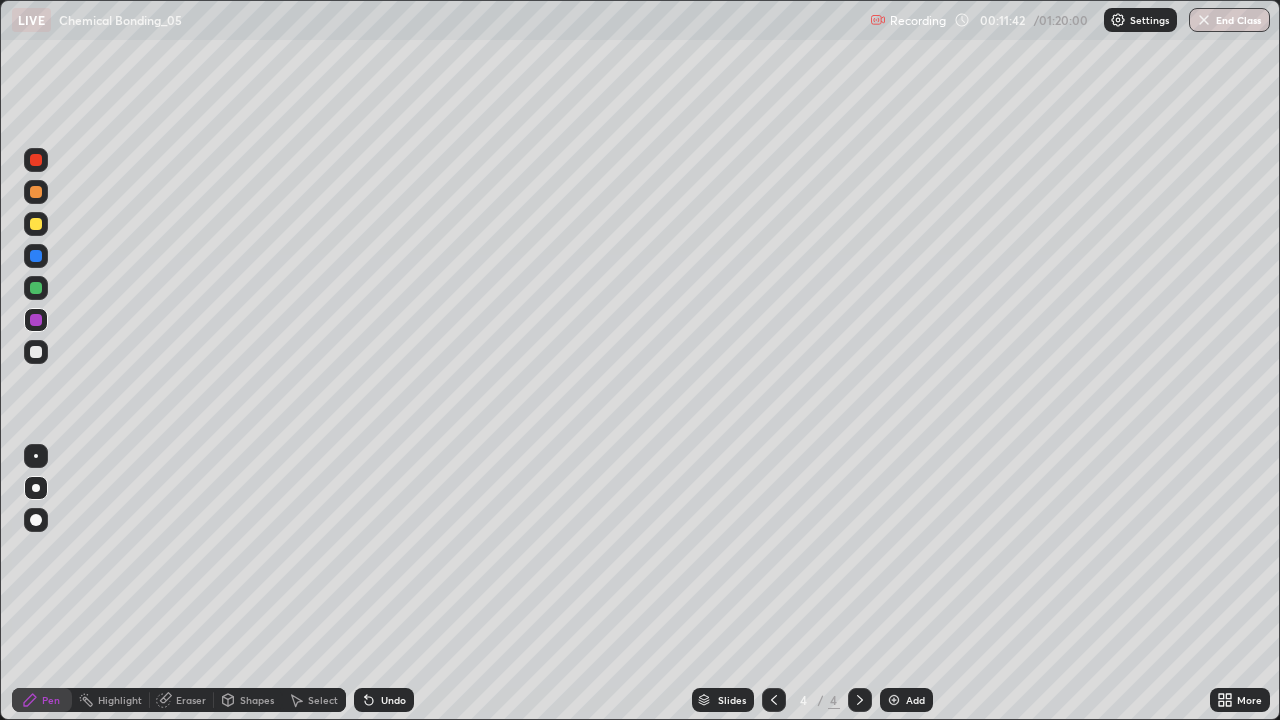 click on "Undo" at bounding box center (393, 700) 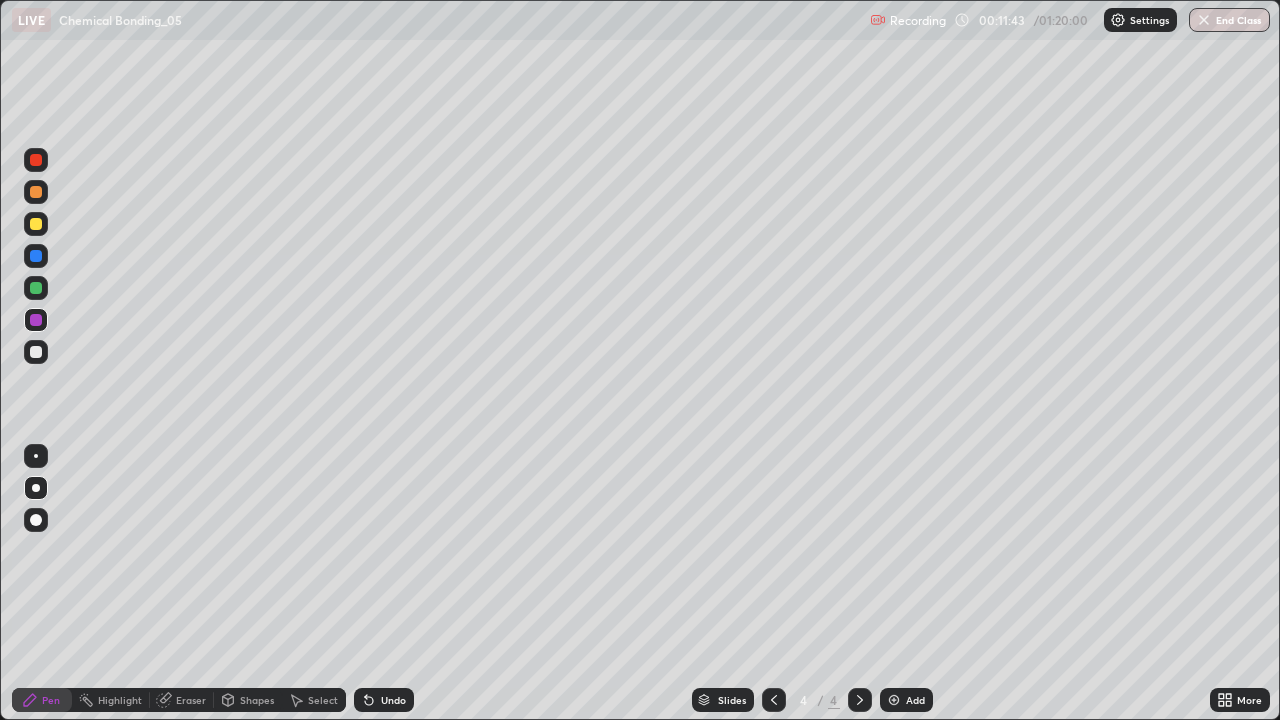 click on "Undo" at bounding box center (393, 700) 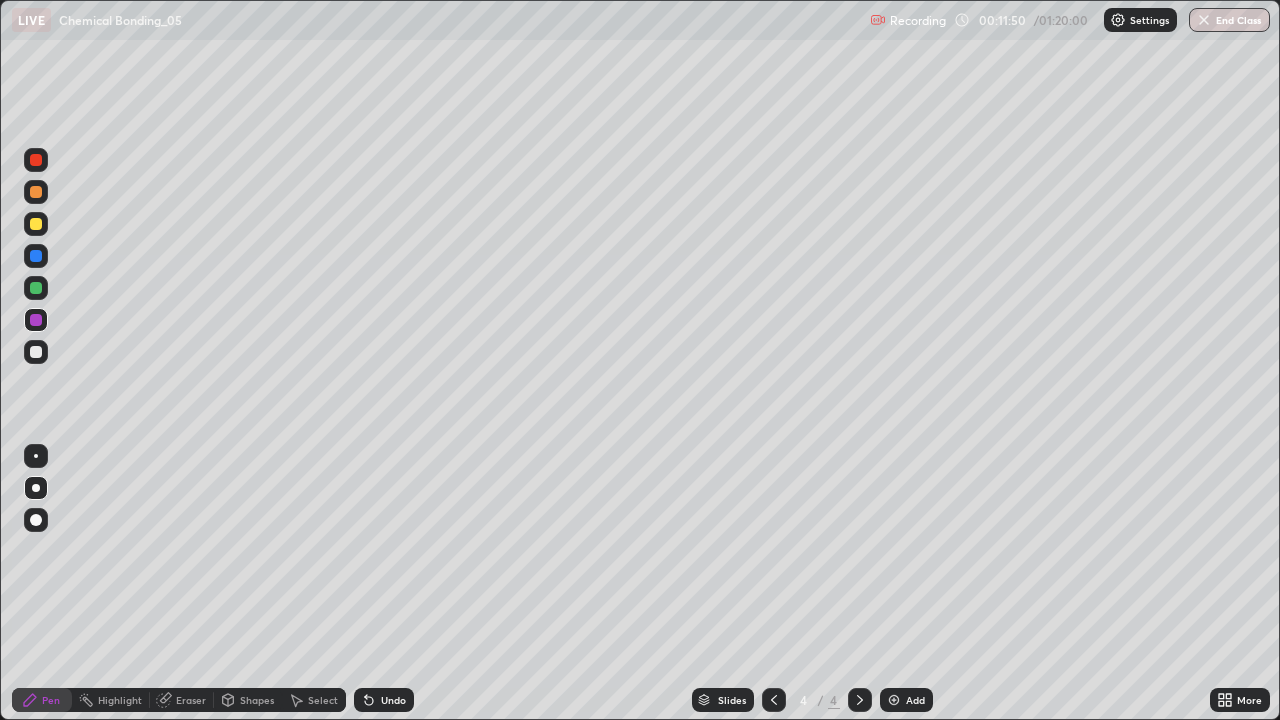 click on "Shapes" at bounding box center (257, 700) 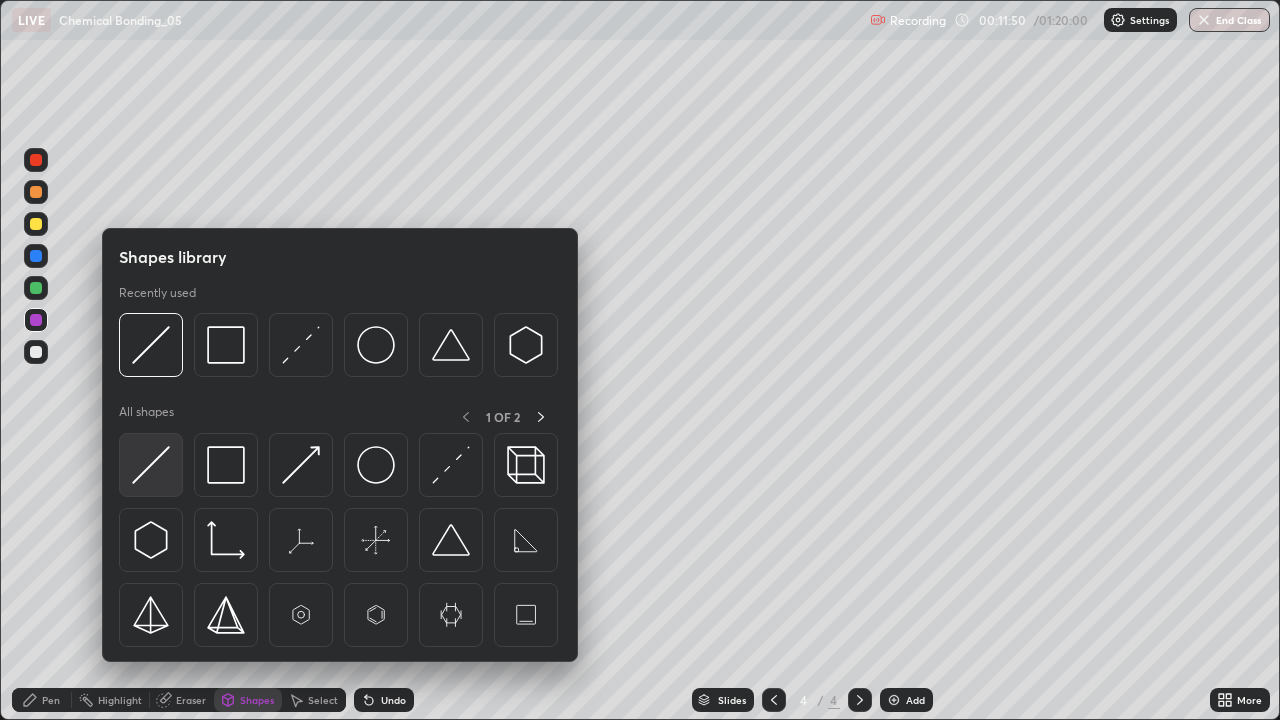 click at bounding box center (151, 465) 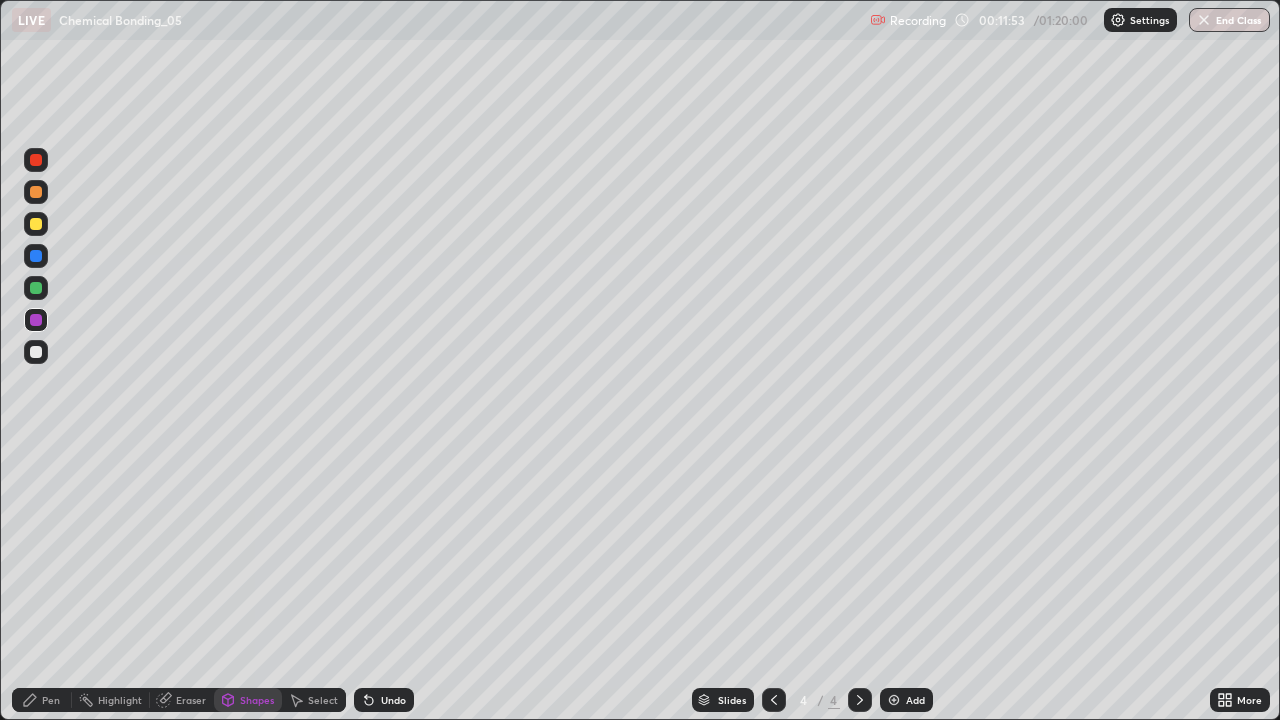 click on "Pen" at bounding box center [51, 700] 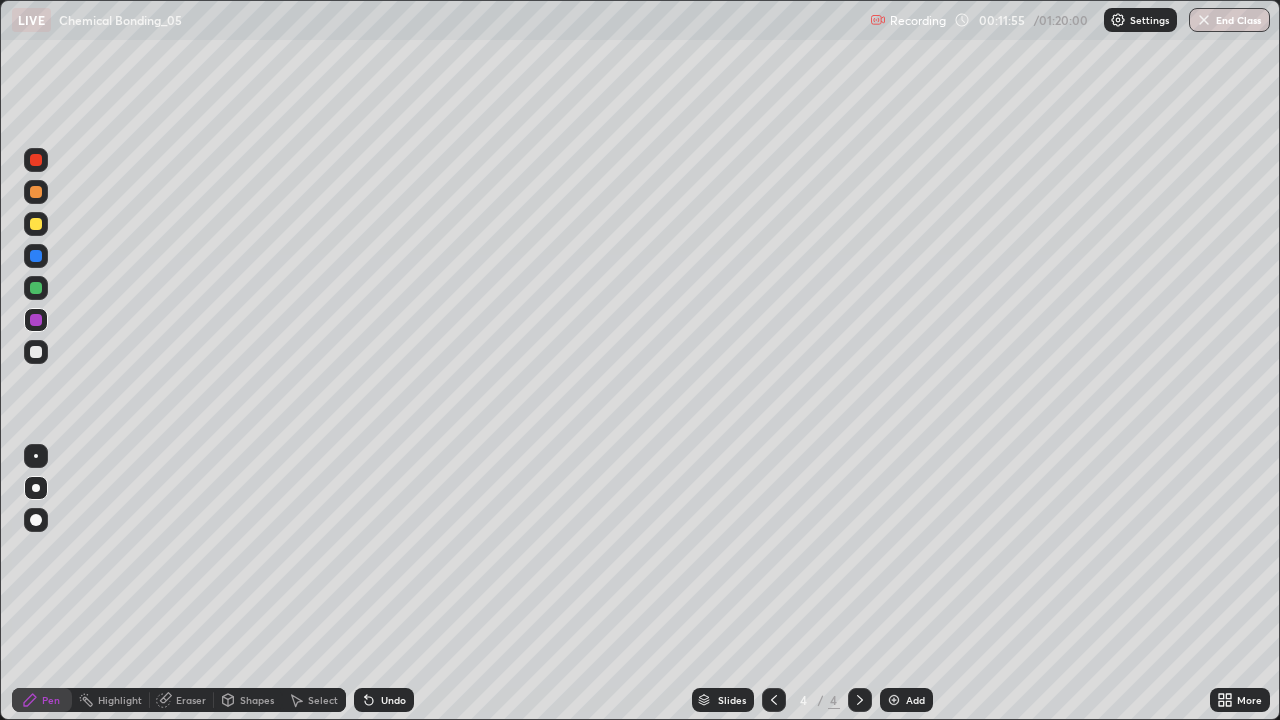 click at bounding box center (36, 352) 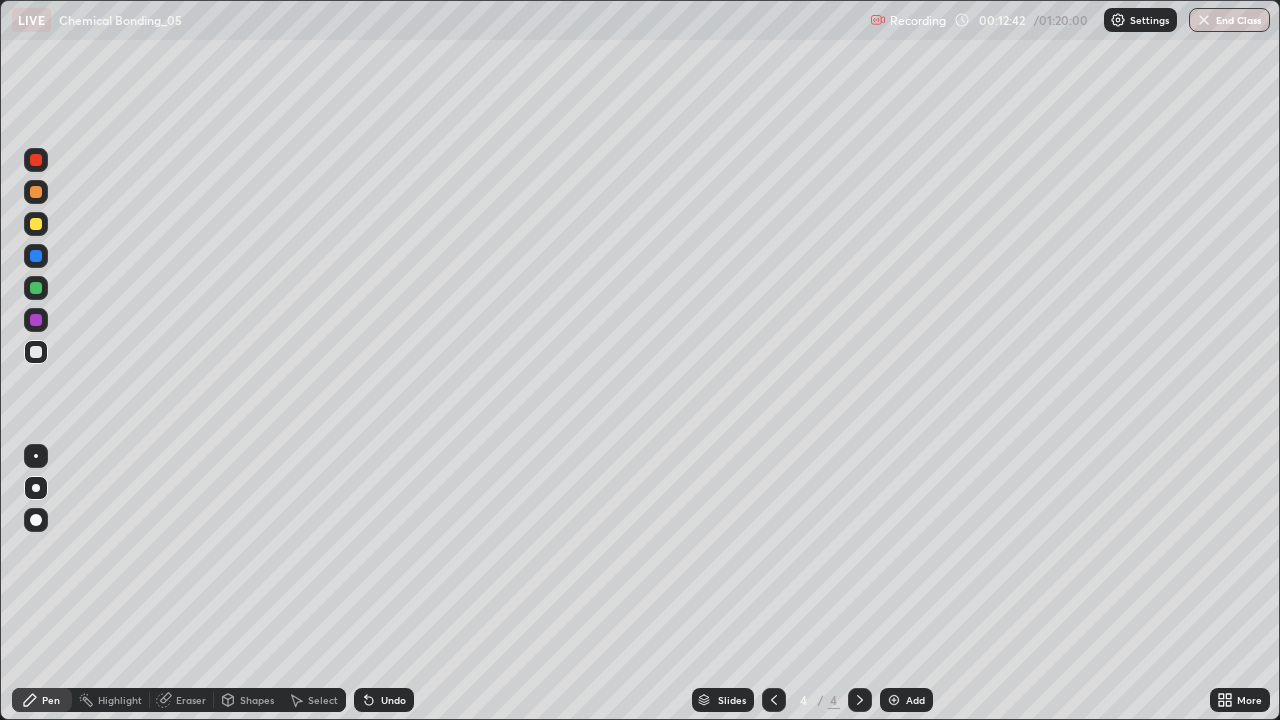 click at bounding box center (36, 352) 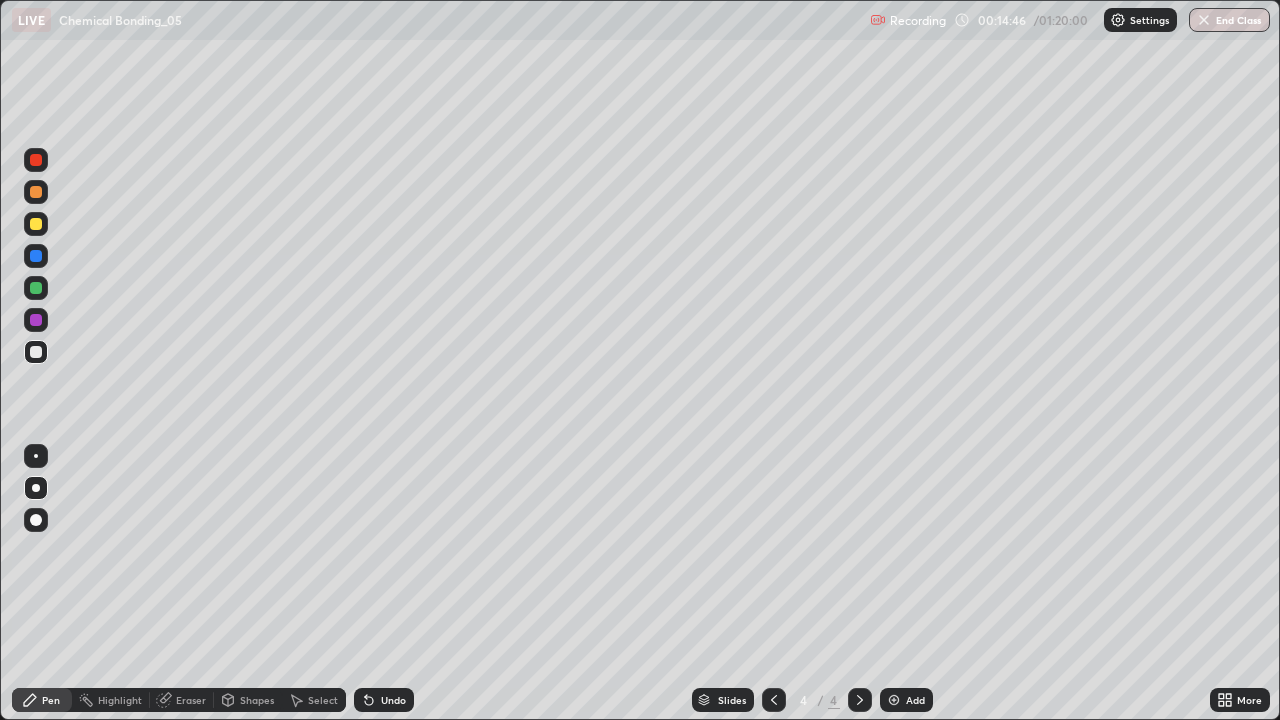 click on "Undo" at bounding box center [393, 700] 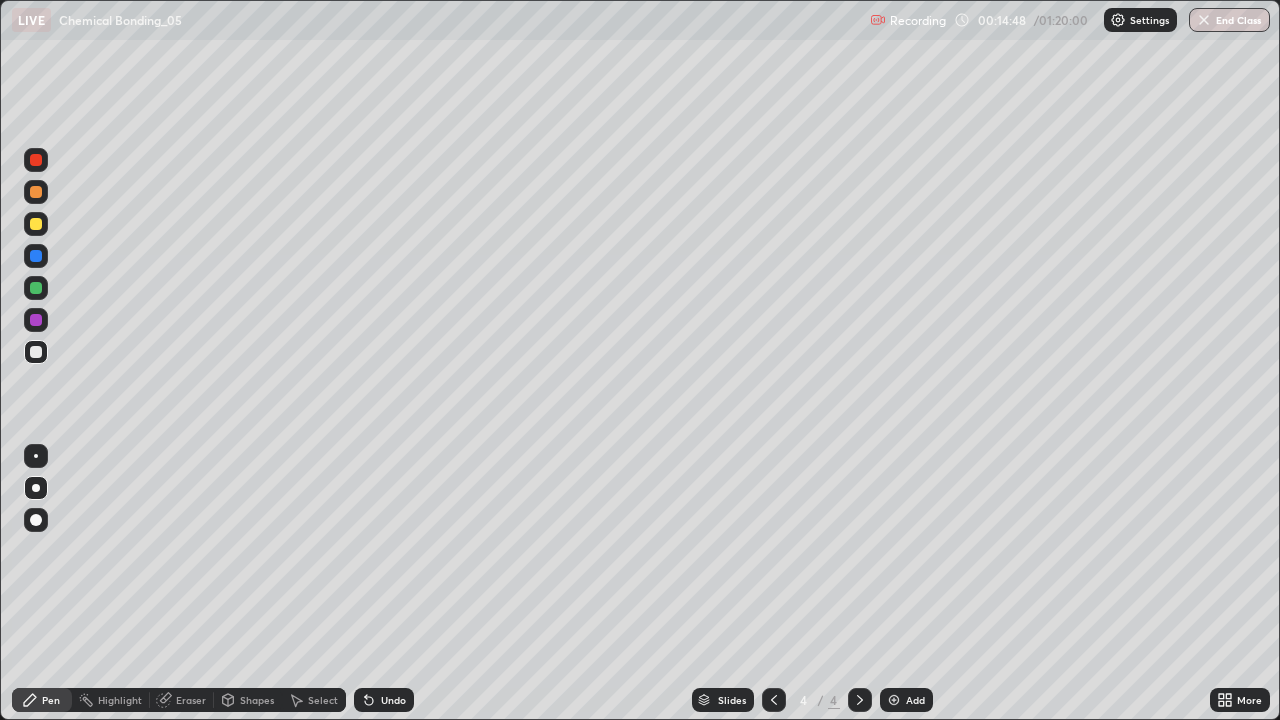 click on "Undo" at bounding box center (393, 700) 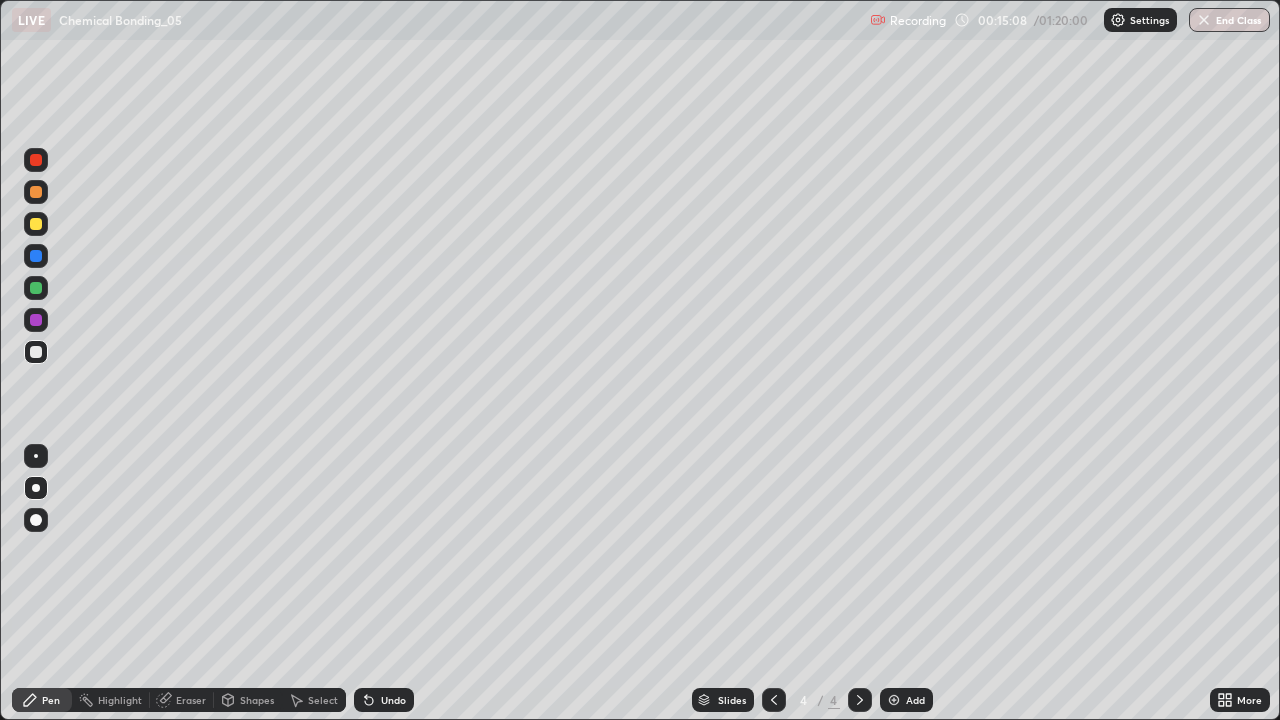 click on "Undo" at bounding box center [384, 700] 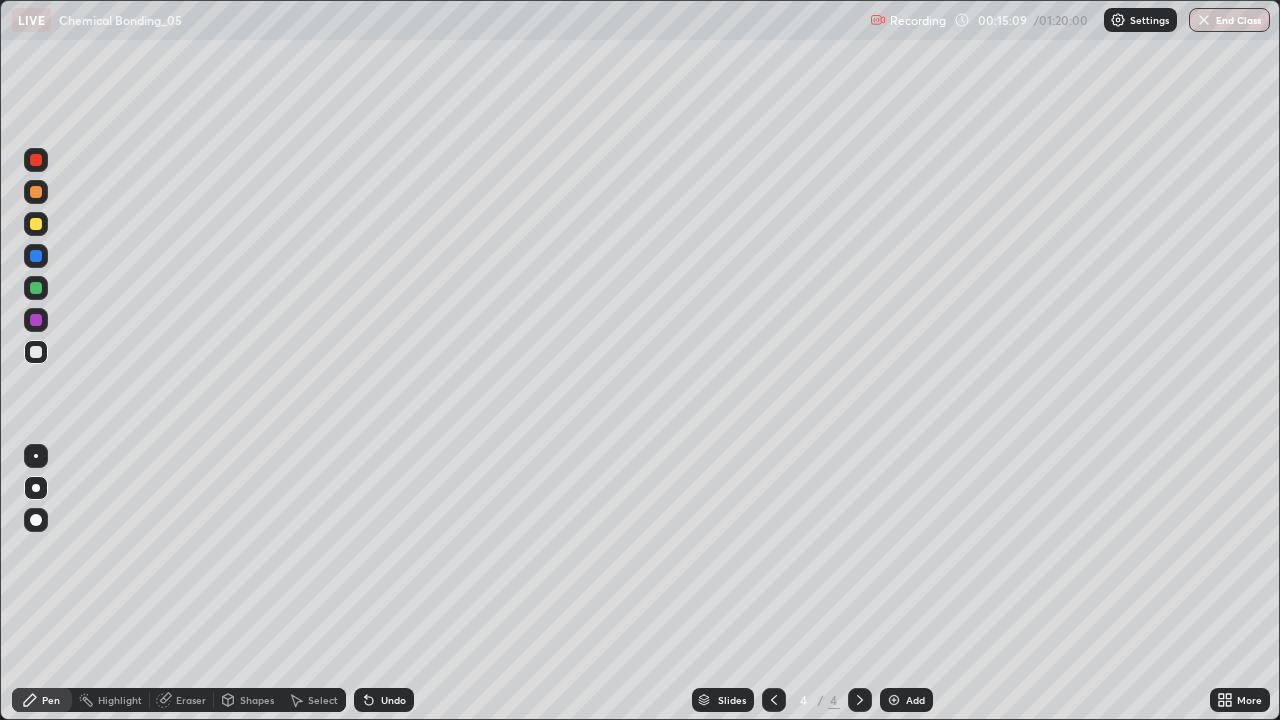 click on "Undo" at bounding box center (393, 700) 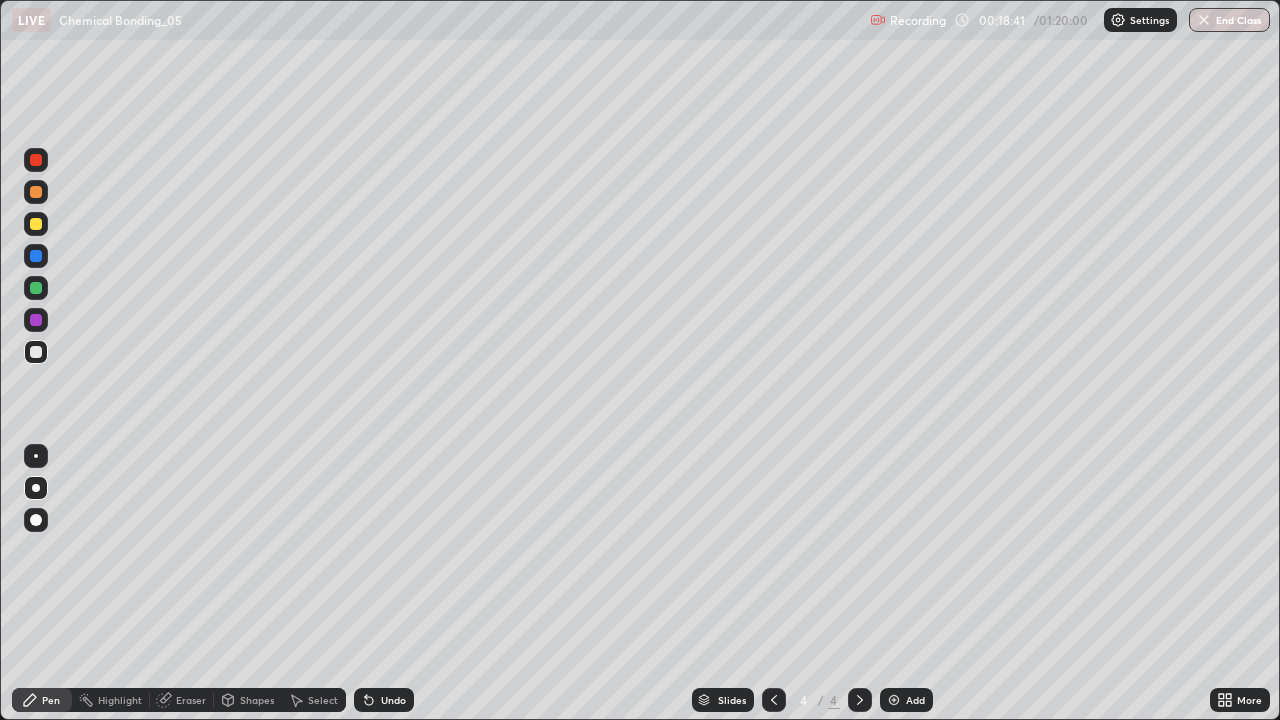 click on "Add" at bounding box center (915, 700) 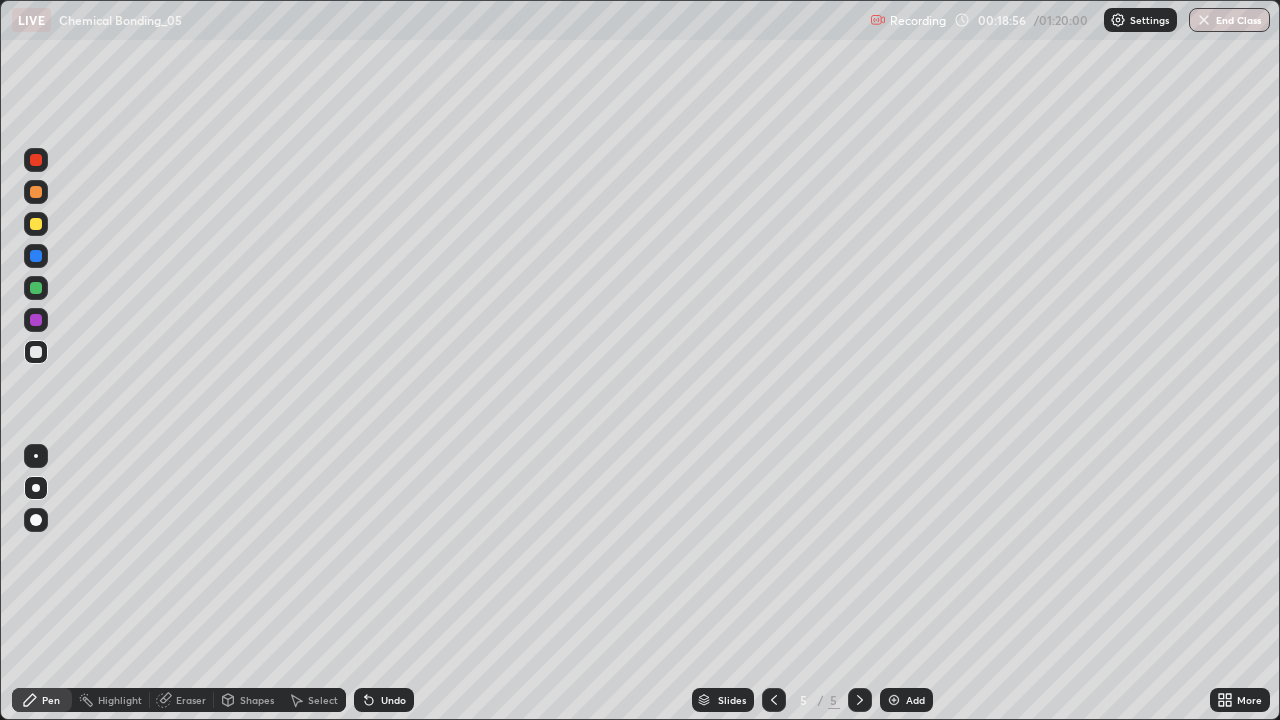 click at bounding box center [36, 256] 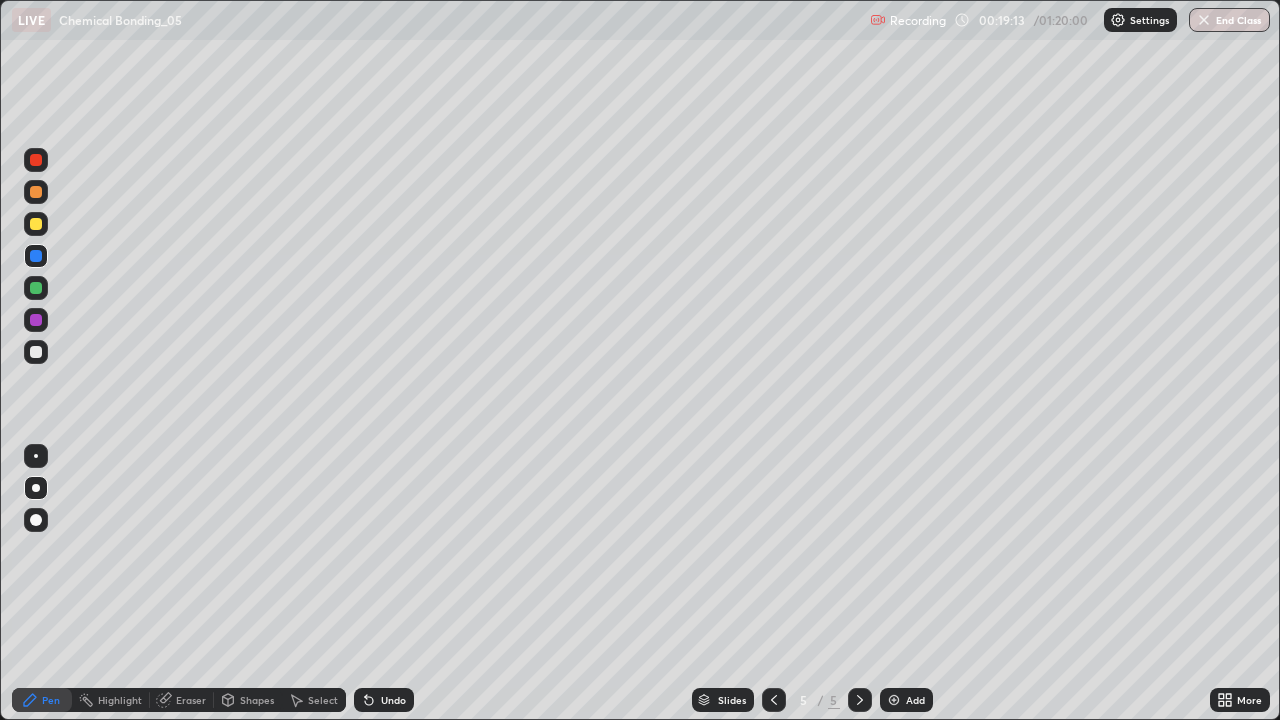 click at bounding box center [36, 192] 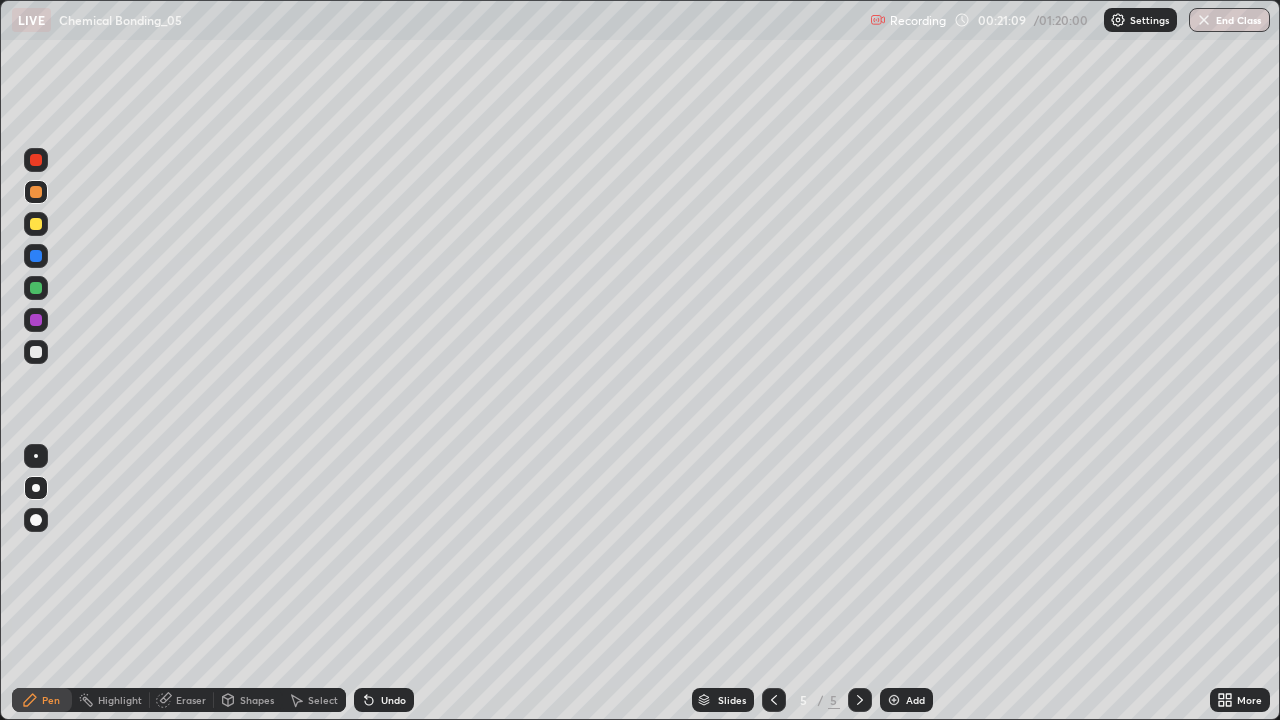 click on "Add" at bounding box center [915, 700] 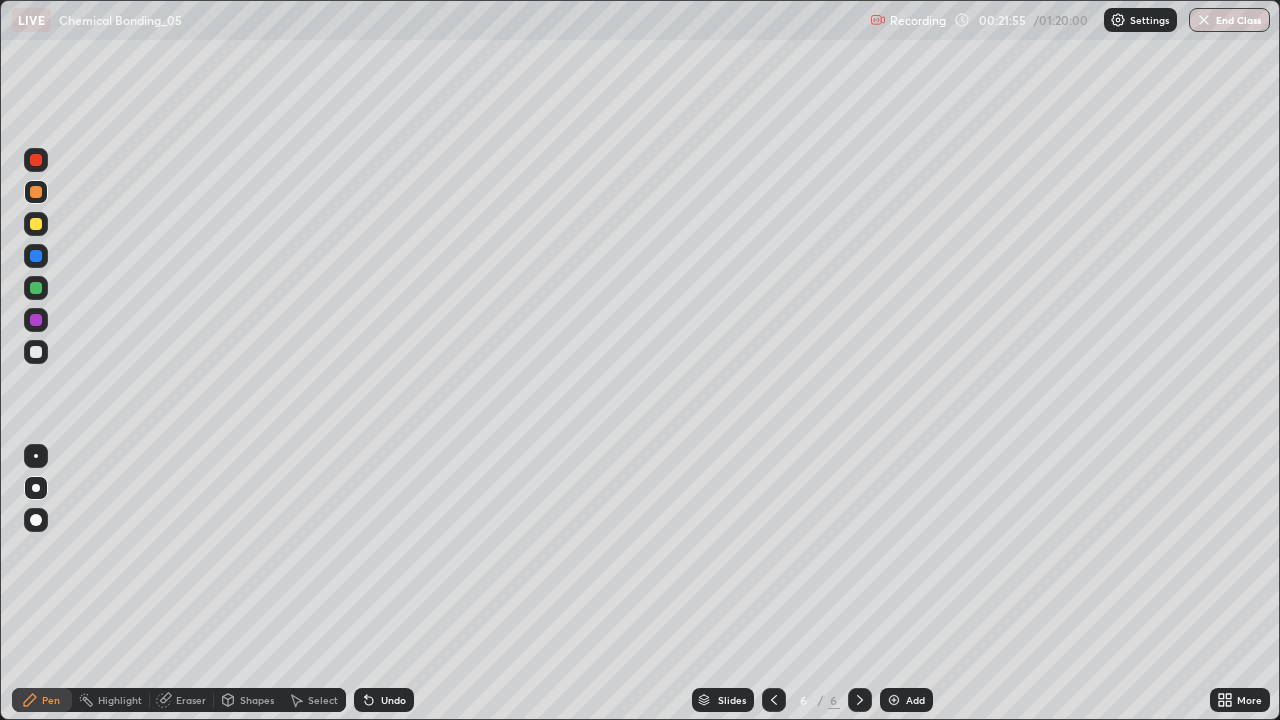 click on "Undo" at bounding box center [393, 700] 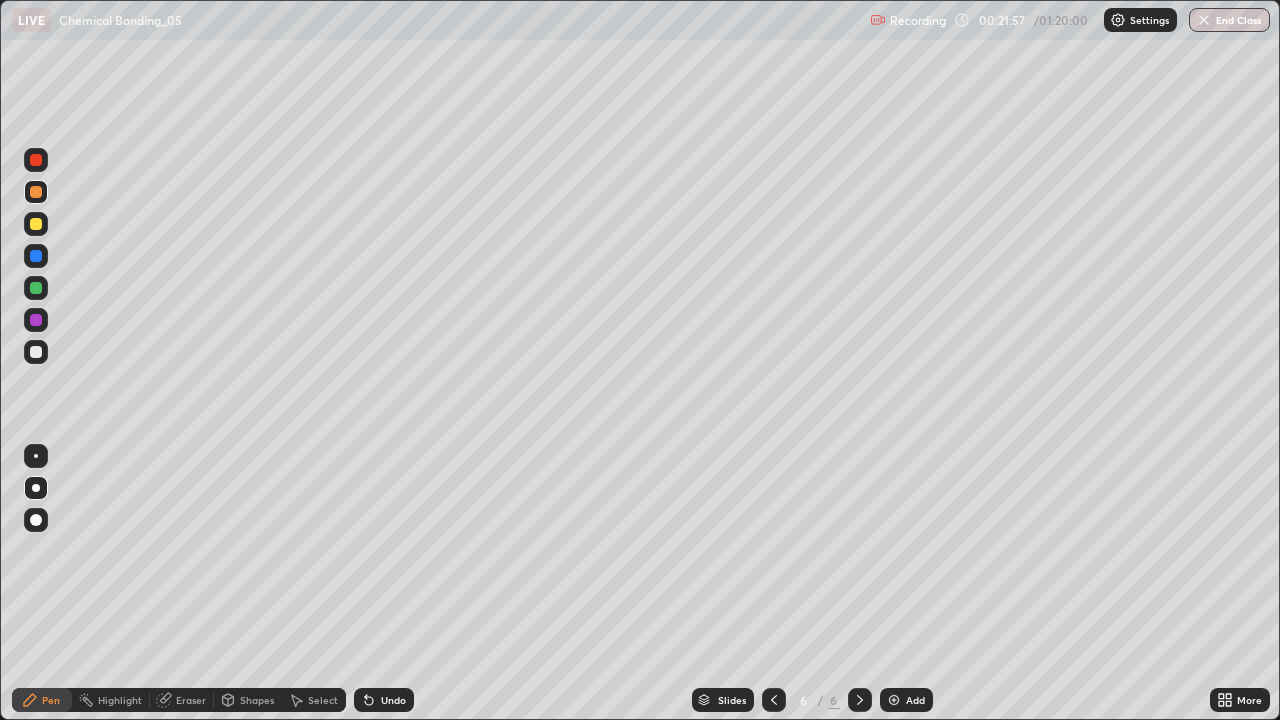 click on "Undo" at bounding box center (380, 700) 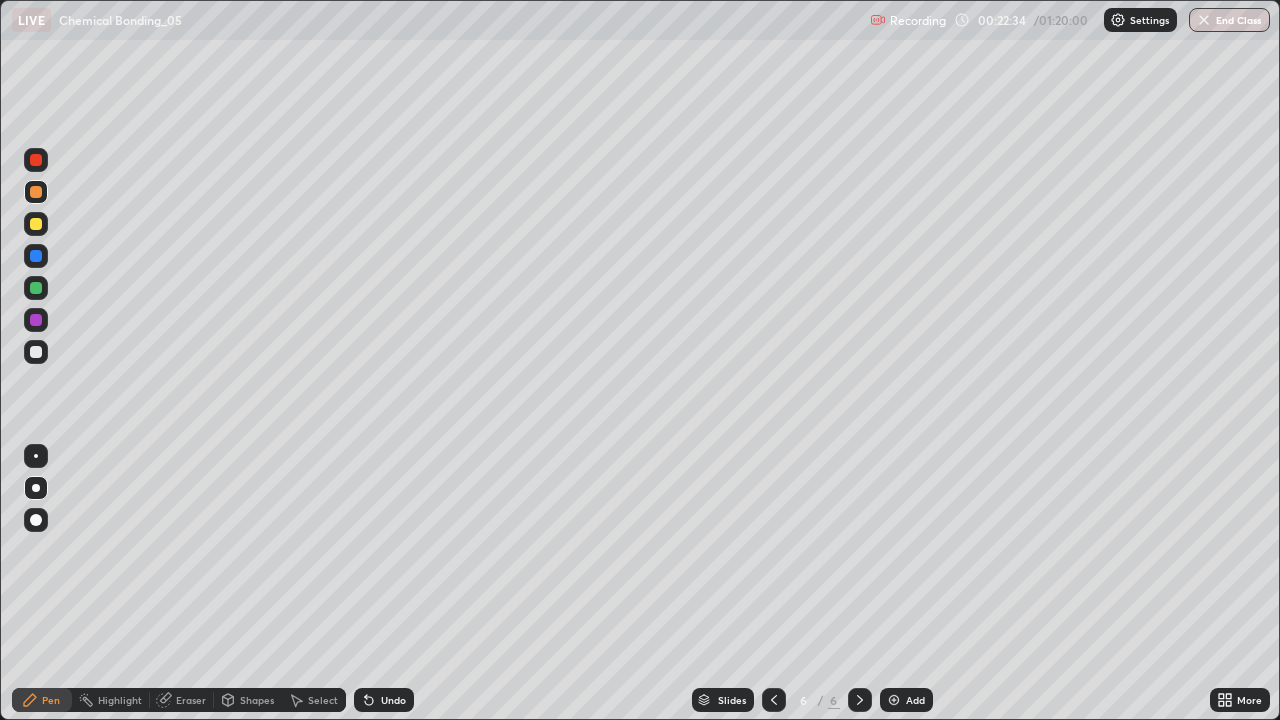 click on "Undo" at bounding box center (384, 700) 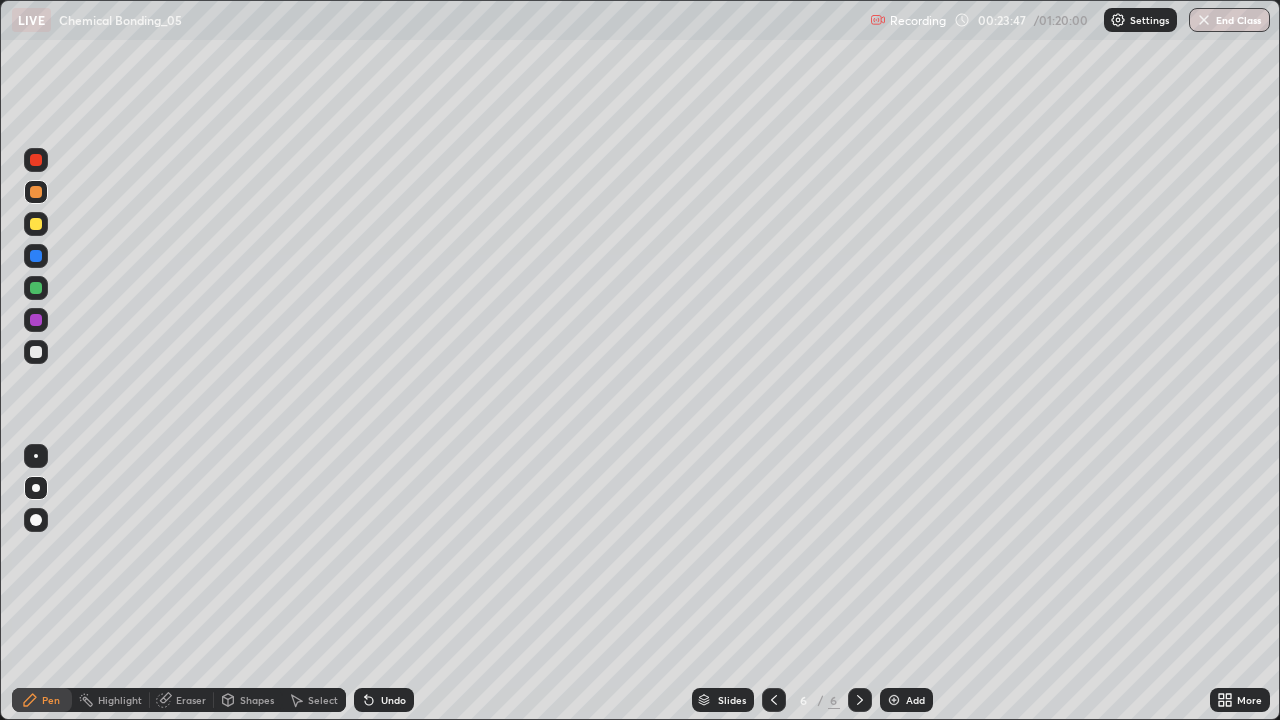 click at bounding box center [36, 256] 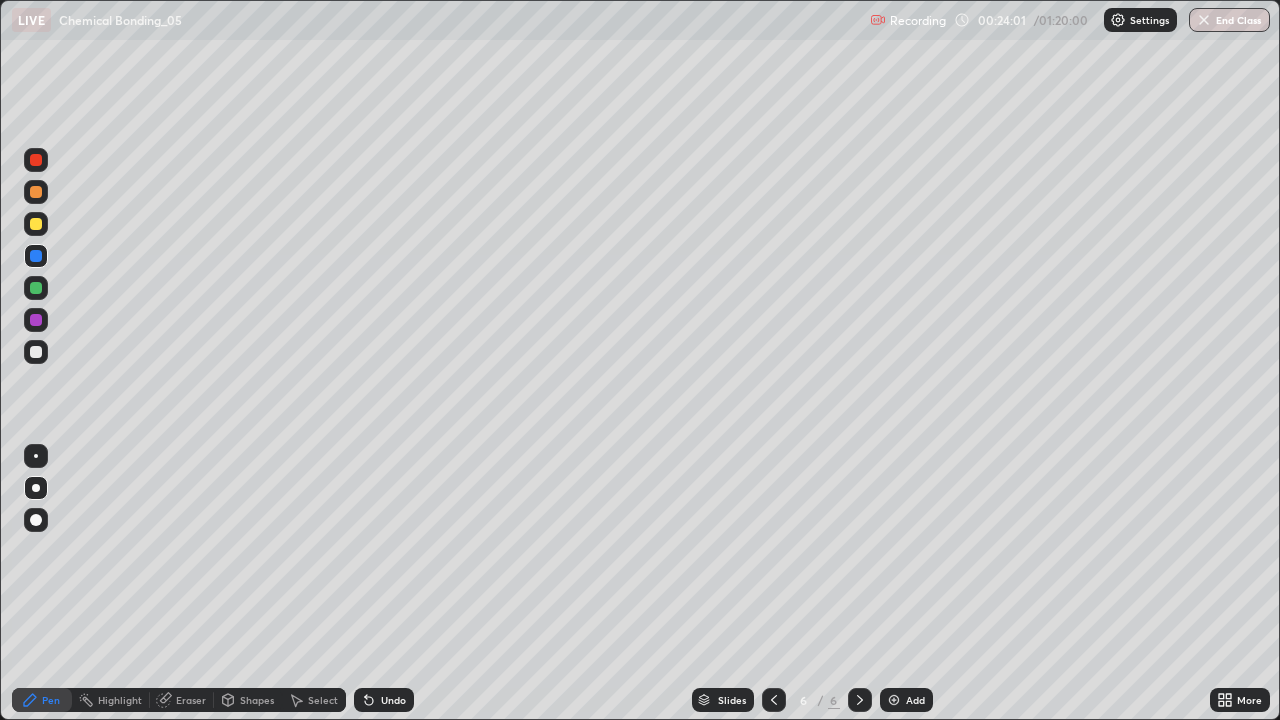 click at bounding box center (36, 224) 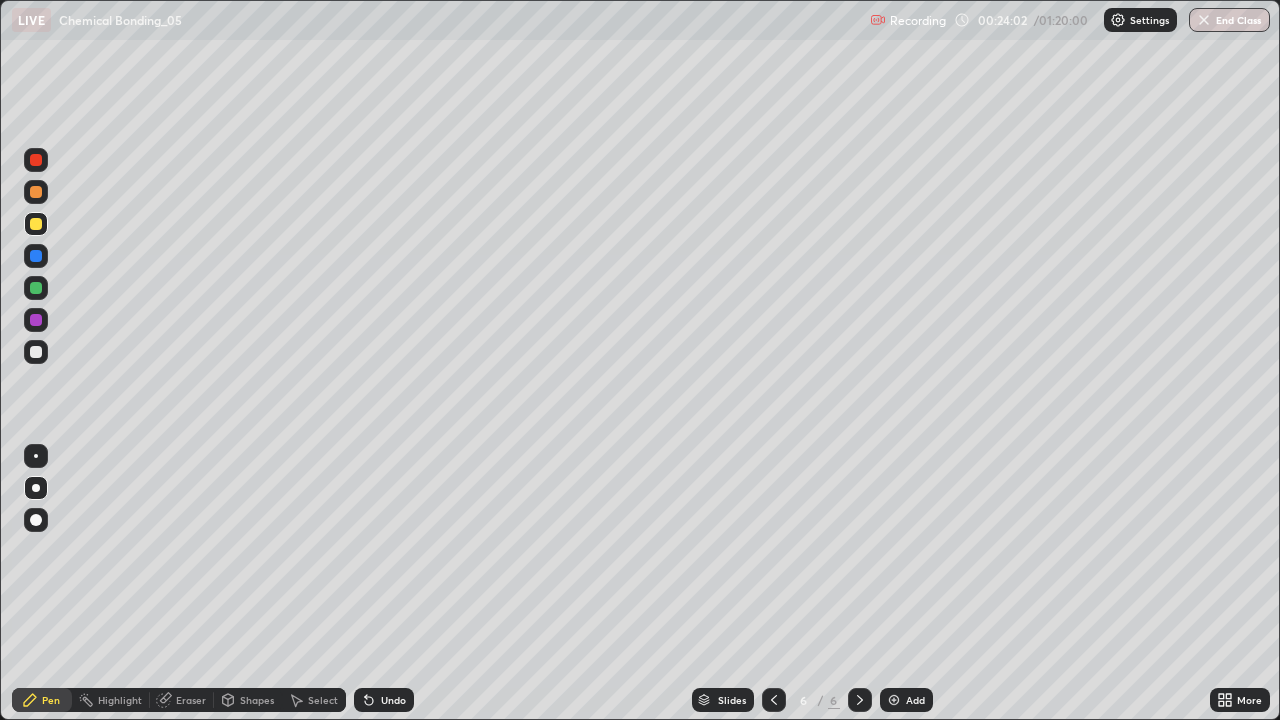 click on "Shapes" at bounding box center (257, 700) 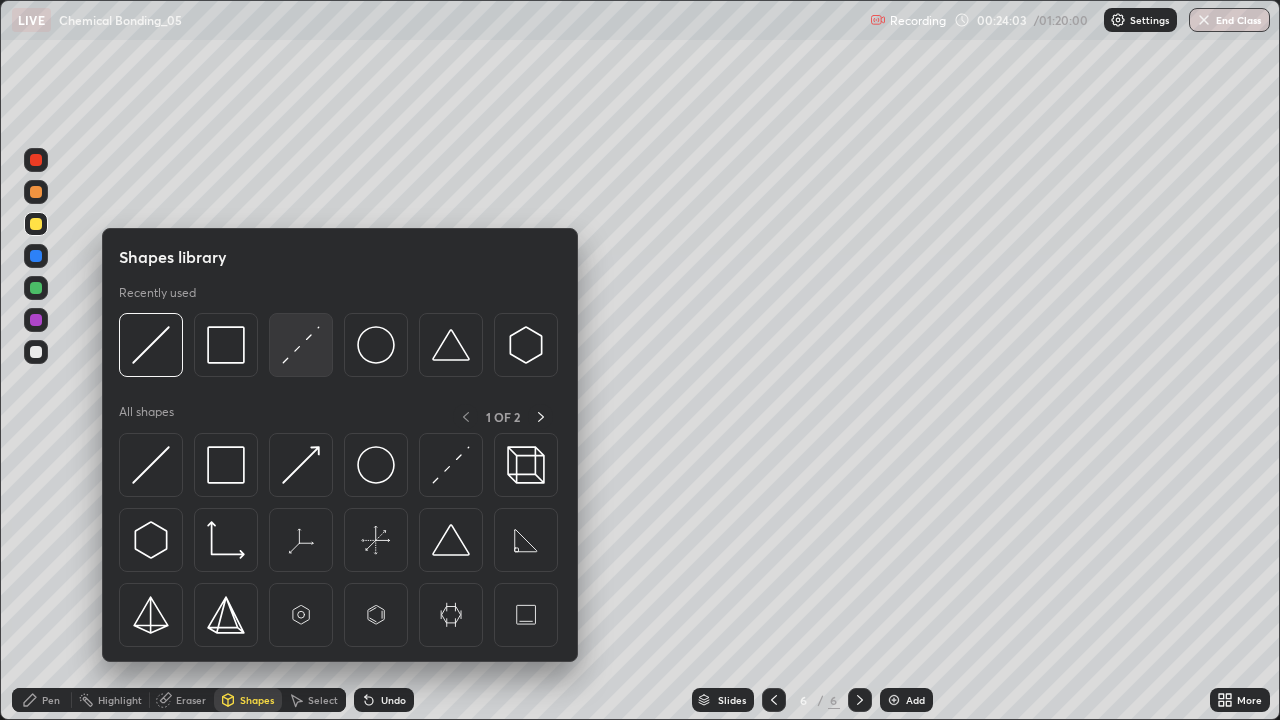 click at bounding box center (301, 345) 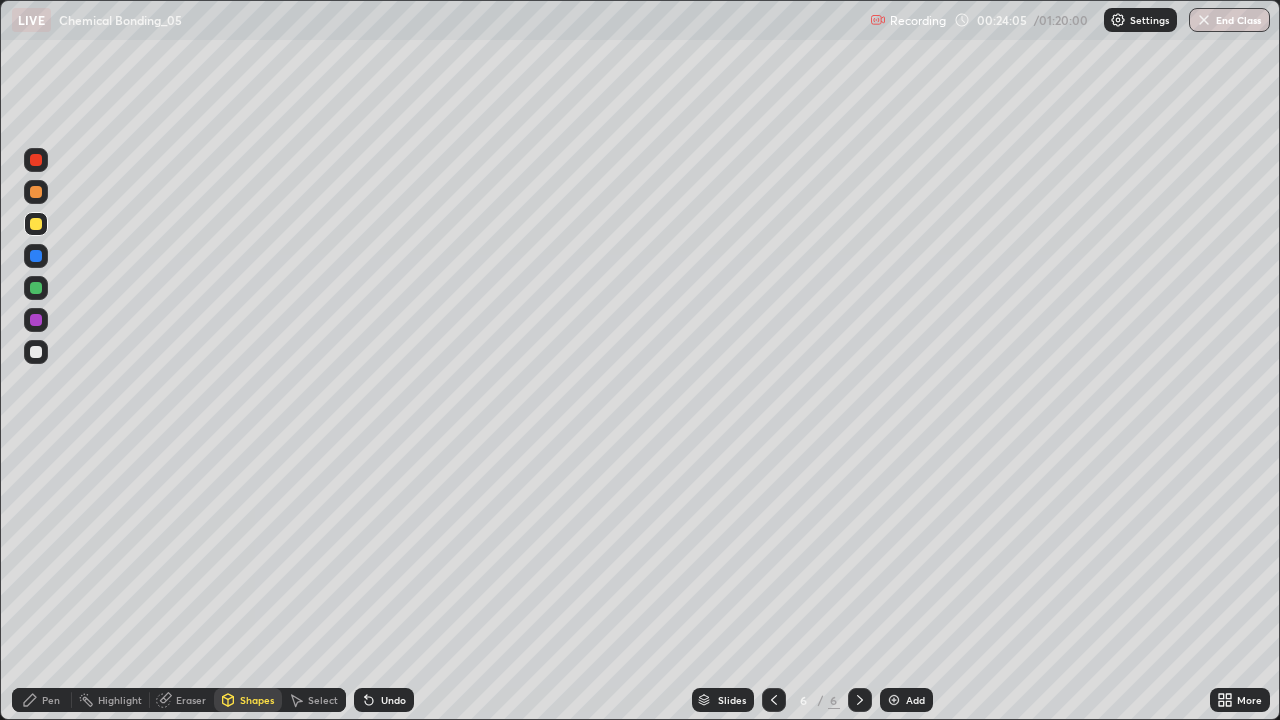 click on "Pen" at bounding box center [51, 700] 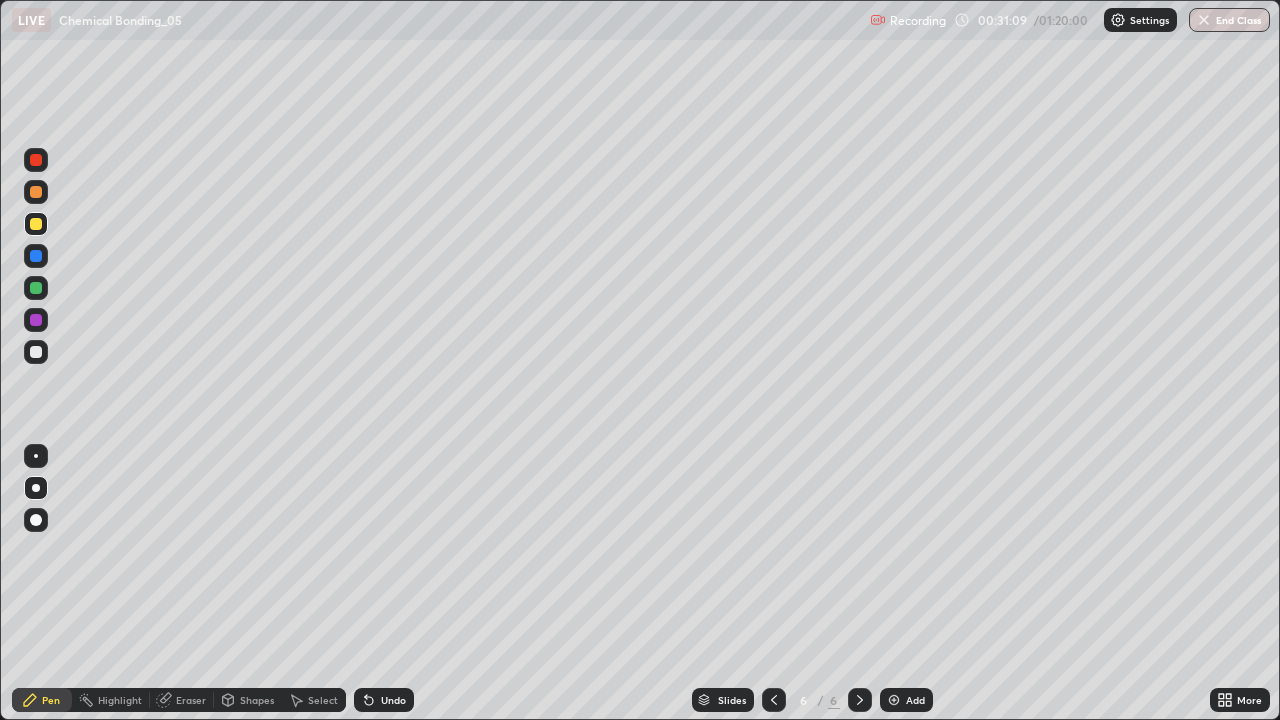 click on "Add" at bounding box center [915, 700] 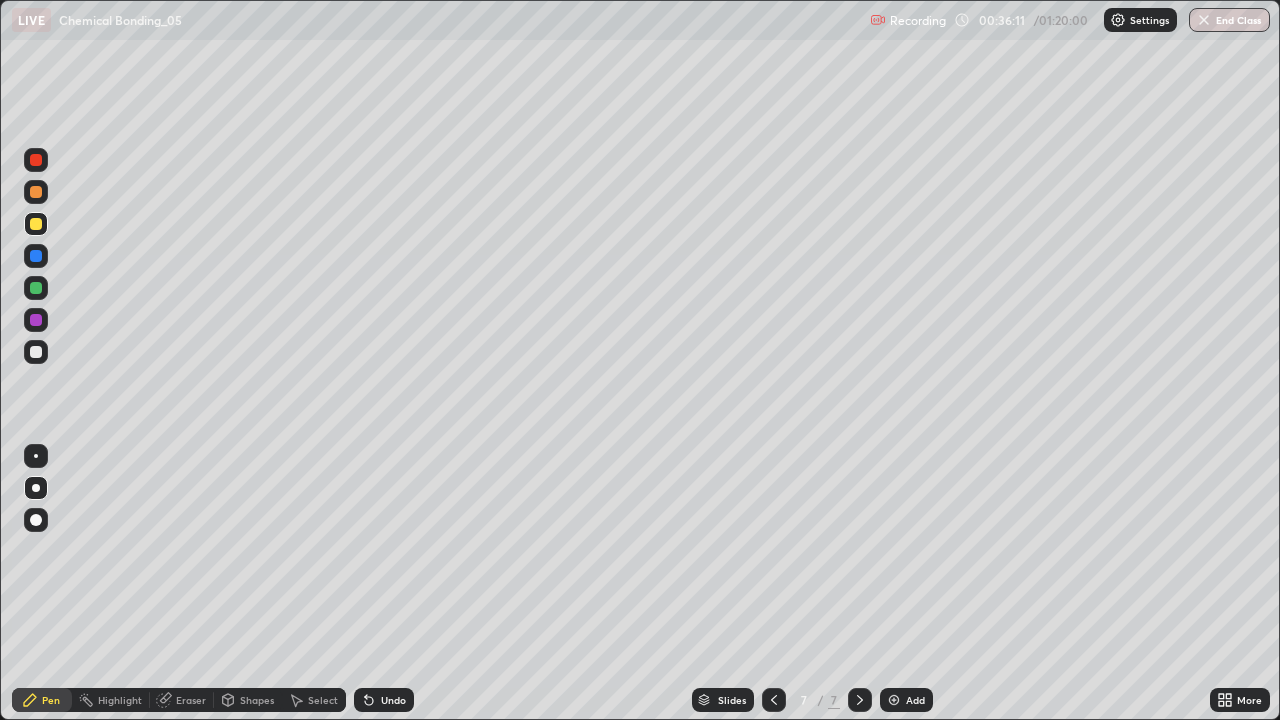 click at bounding box center (36, 256) 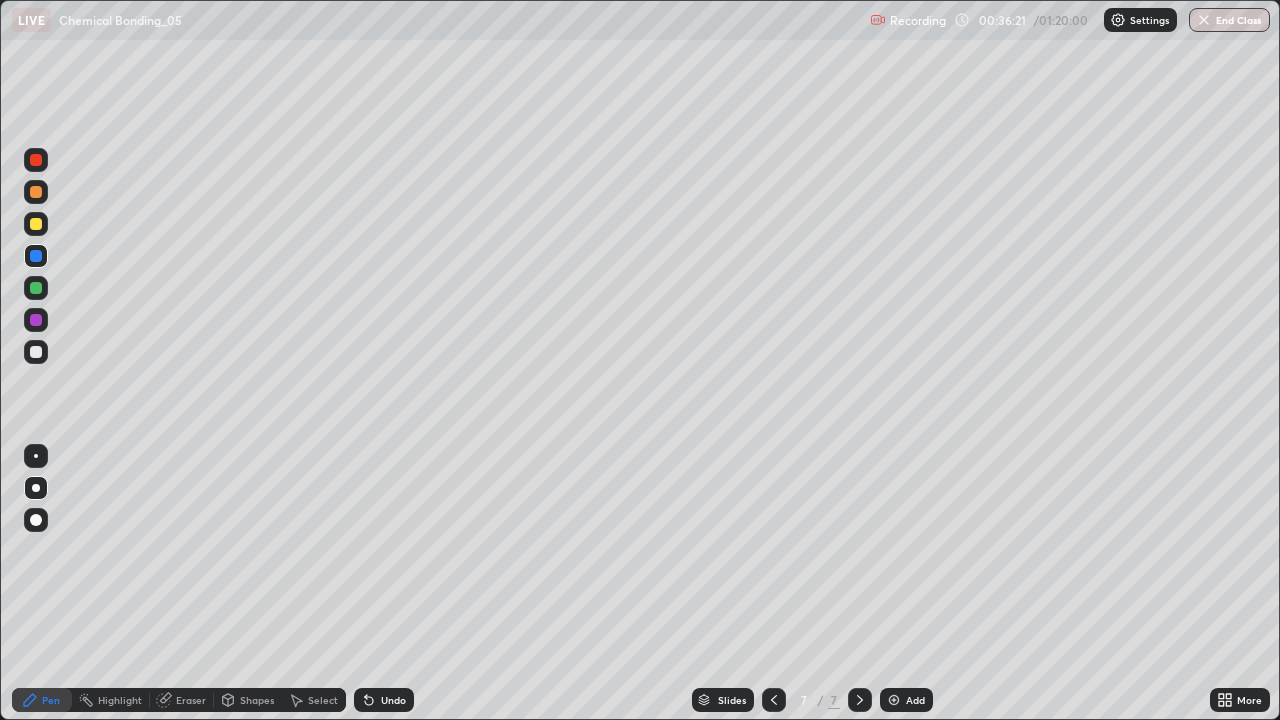 click at bounding box center (36, 288) 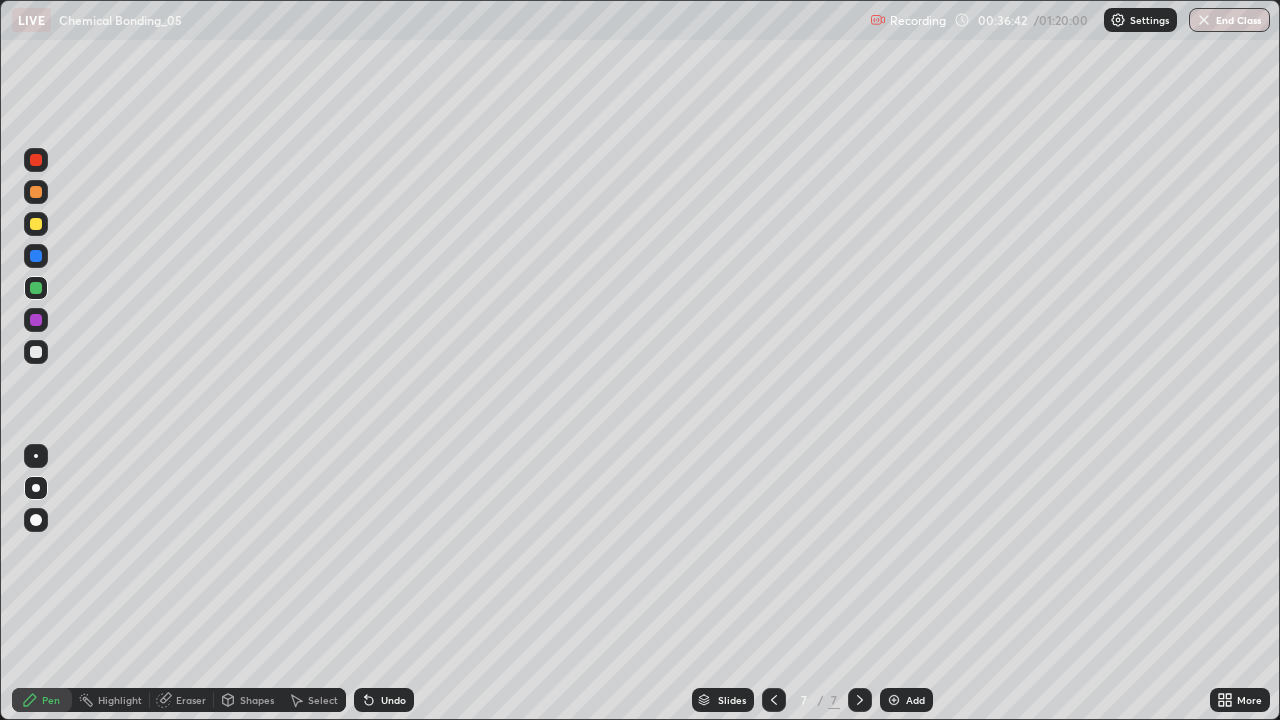 click at bounding box center (36, 320) 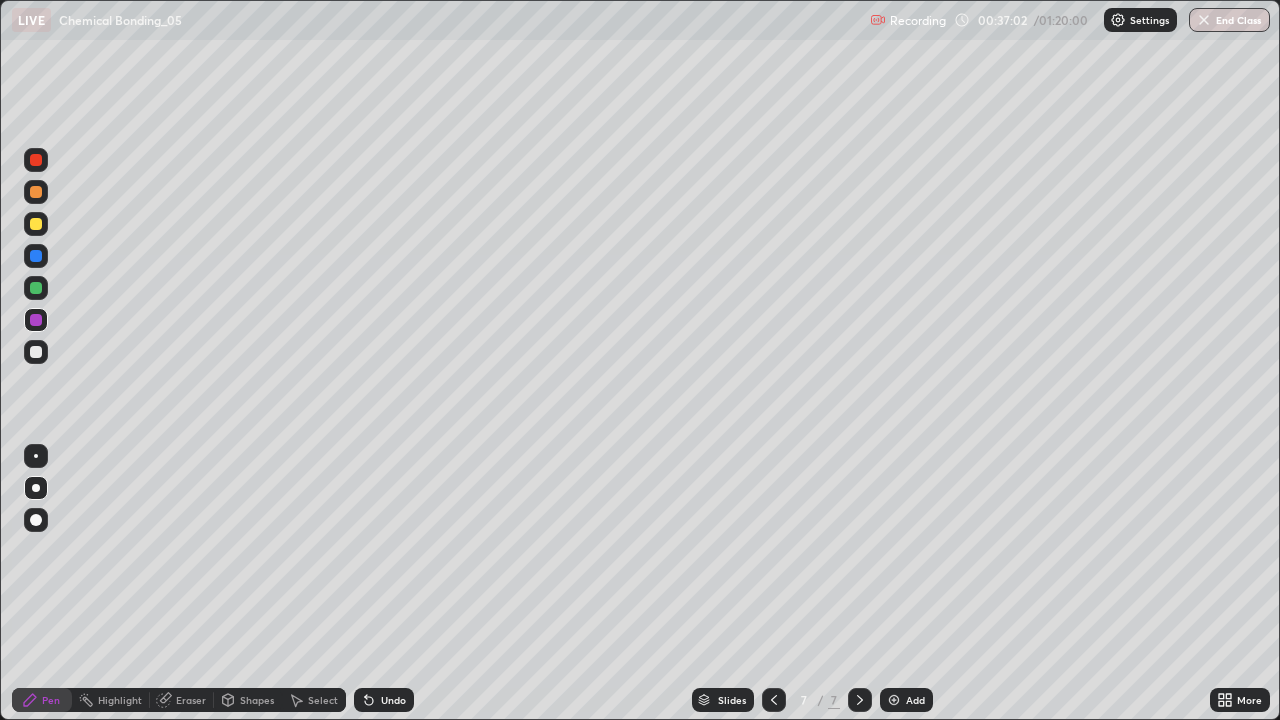 click on "Undo" at bounding box center [384, 700] 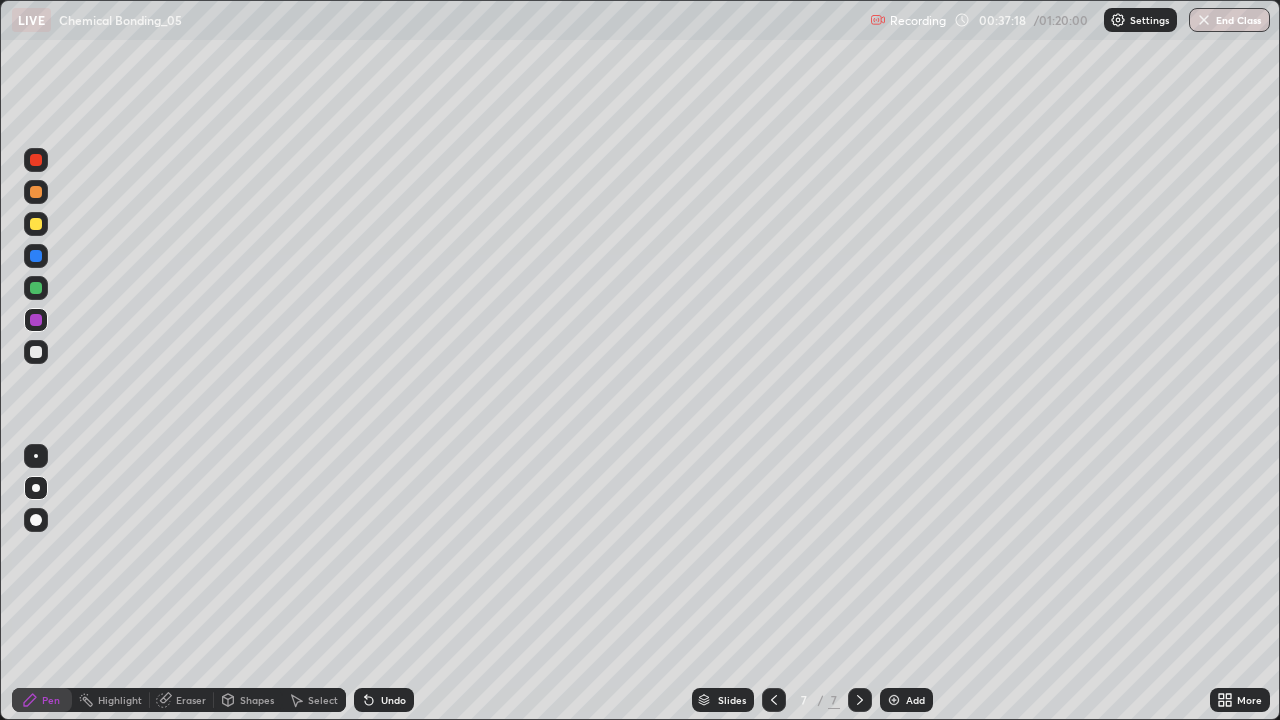 click on "Undo" at bounding box center (384, 700) 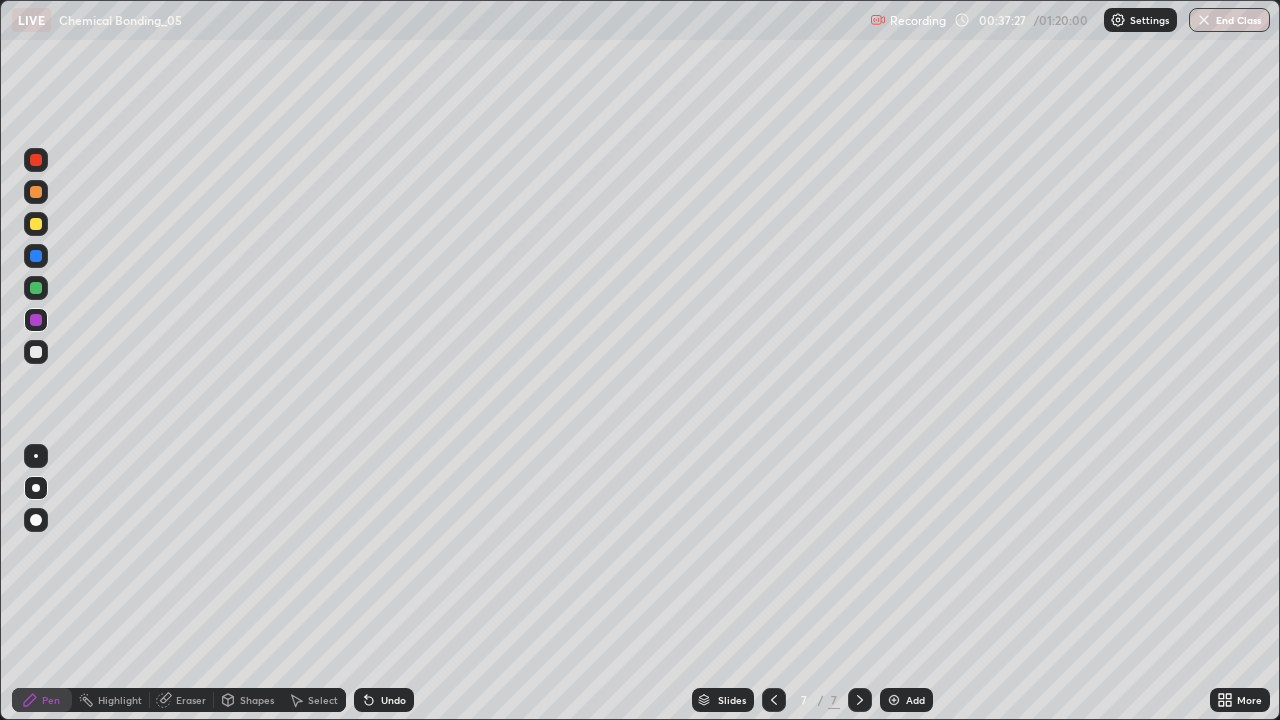 click on "Undo" at bounding box center (393, 700) 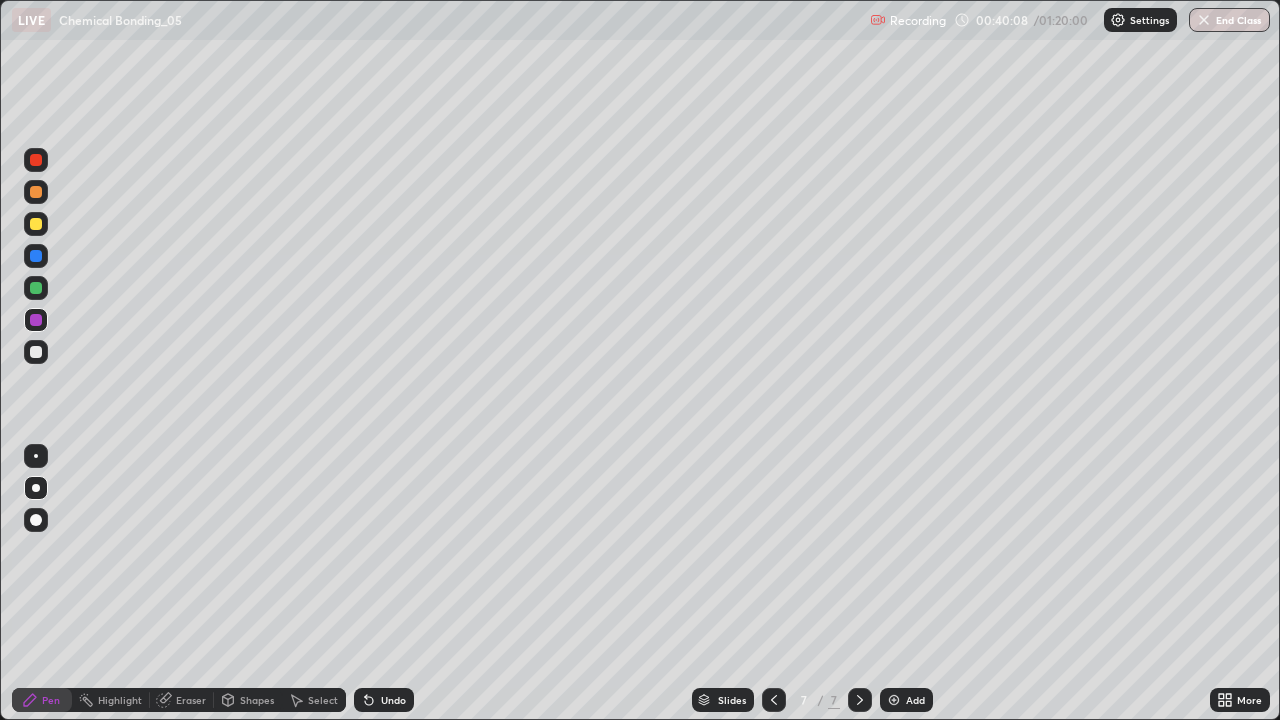 click on "Add" at bounding box center (906, 700) 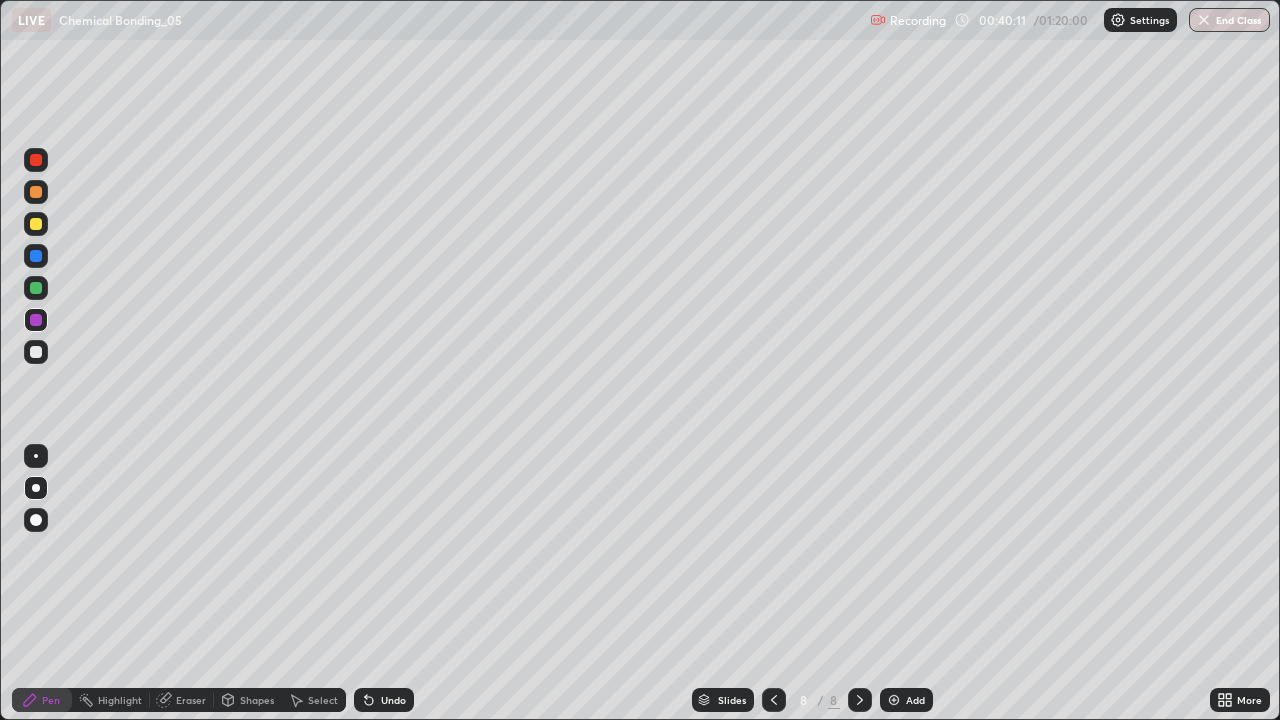 click at bounding box center [36, 352] 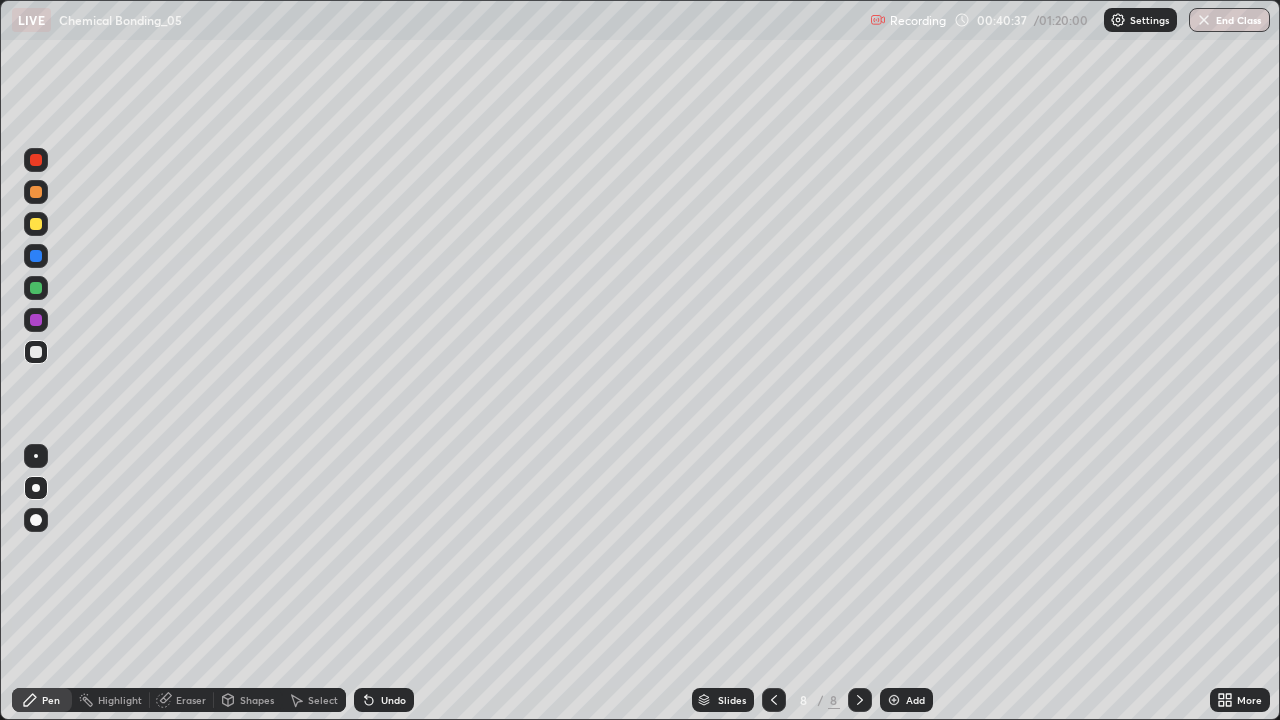 click at bounding box center [36, 256] 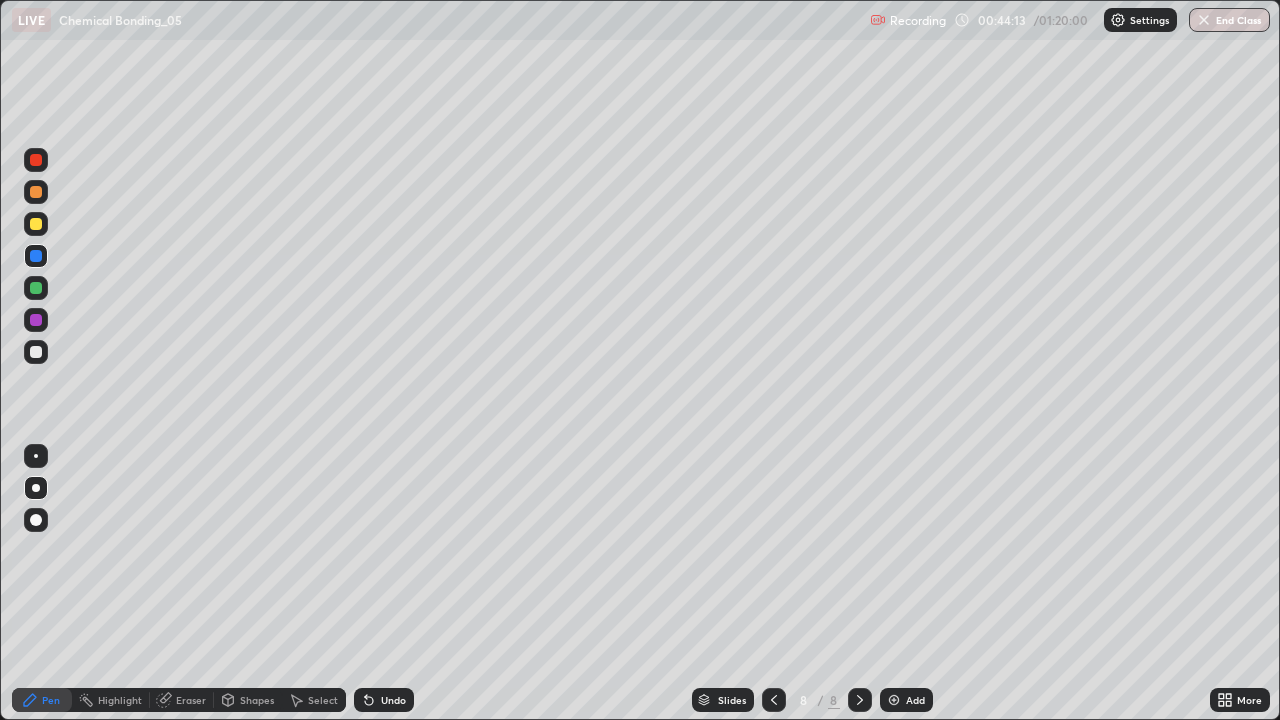 click at bounding box center [894, 700] 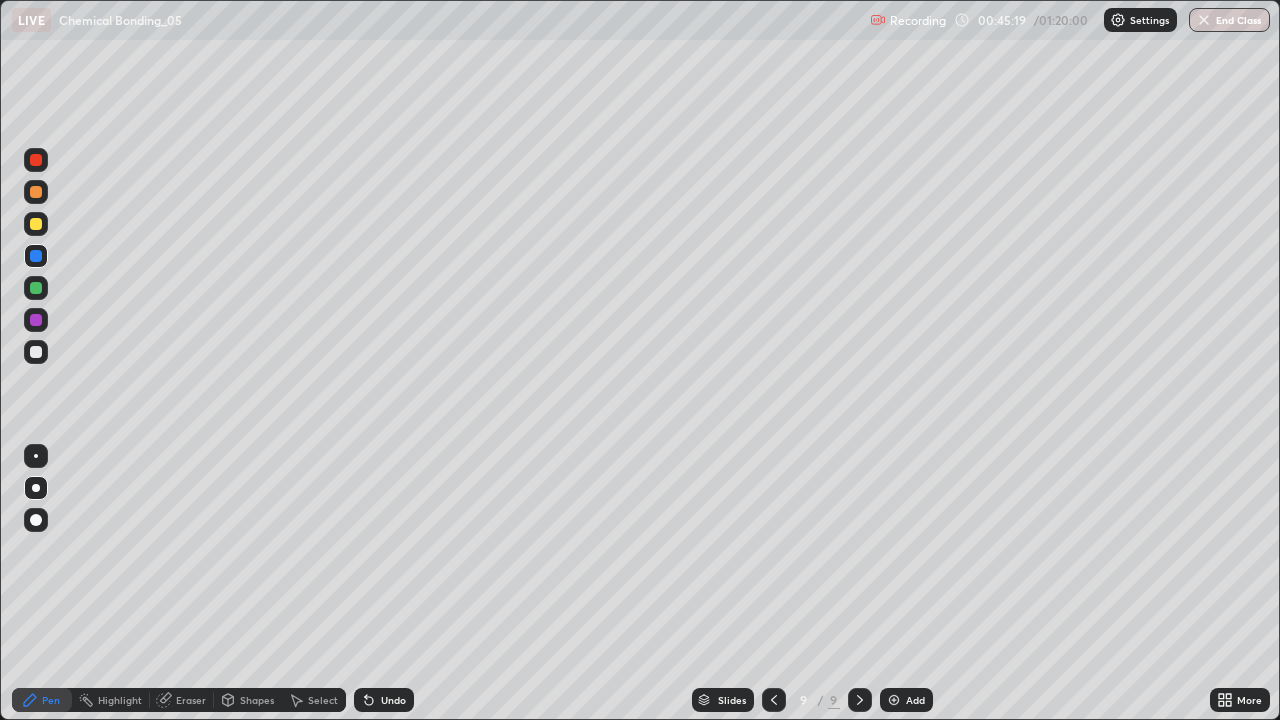 click at bounding box center (36, 192) 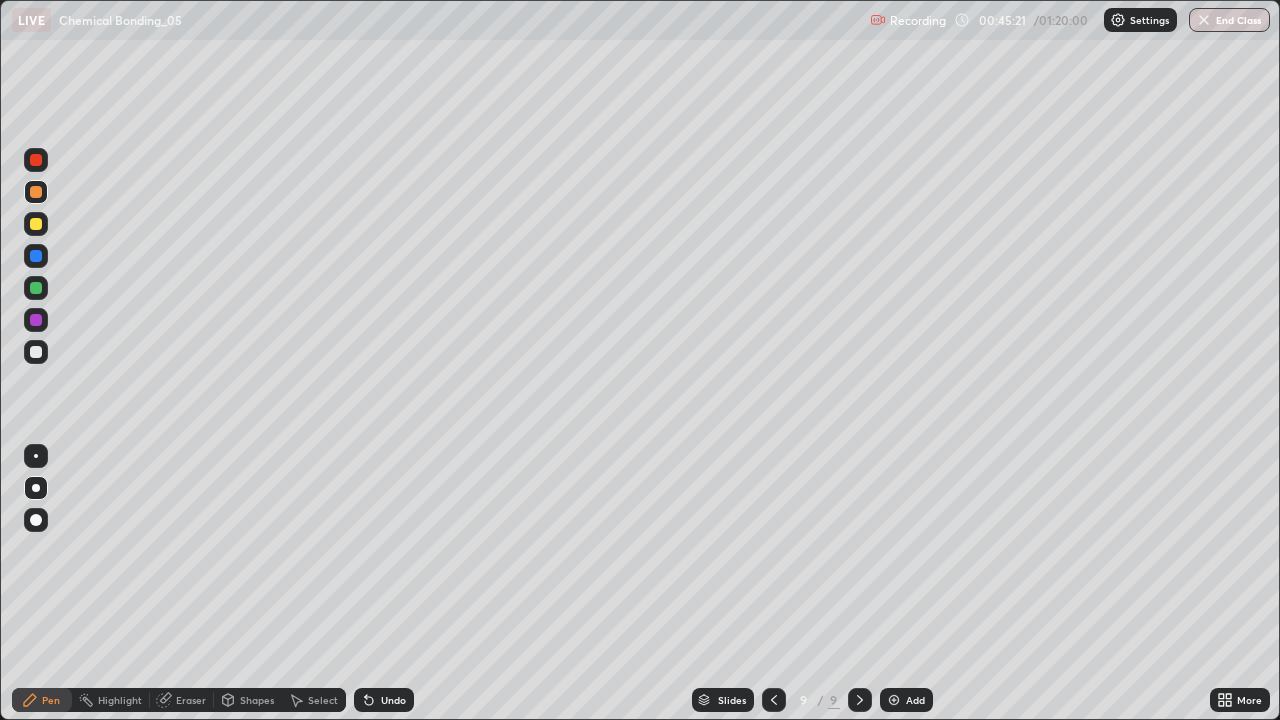 click on "Eraser" at bounding box center [182, 700] 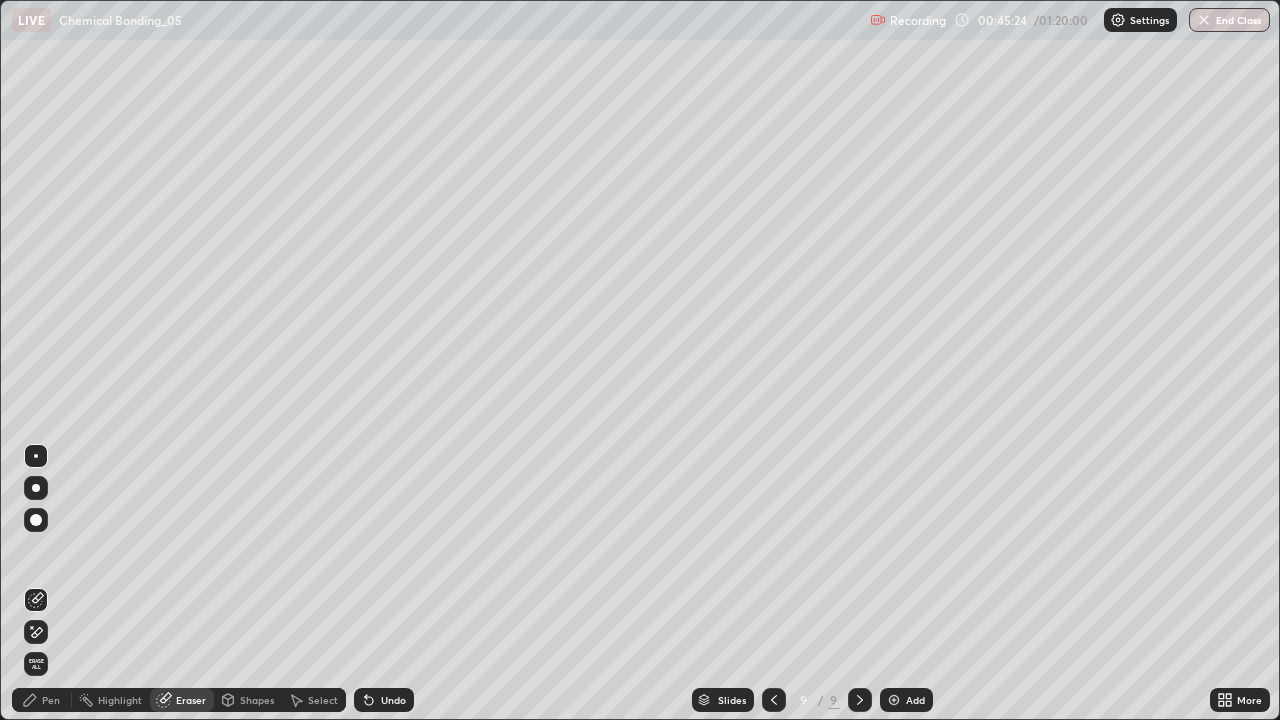 click on "Shapes" at bounding box center [257, 700] 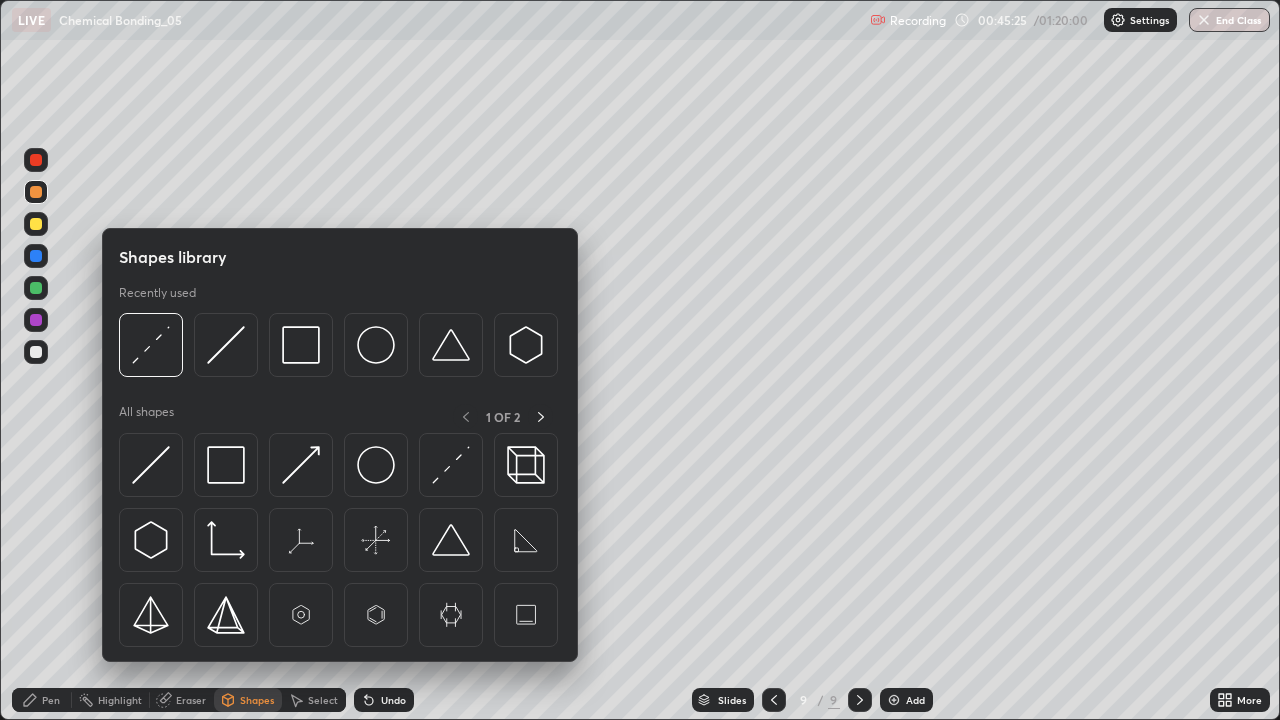 click at bounding box center (151, 345) 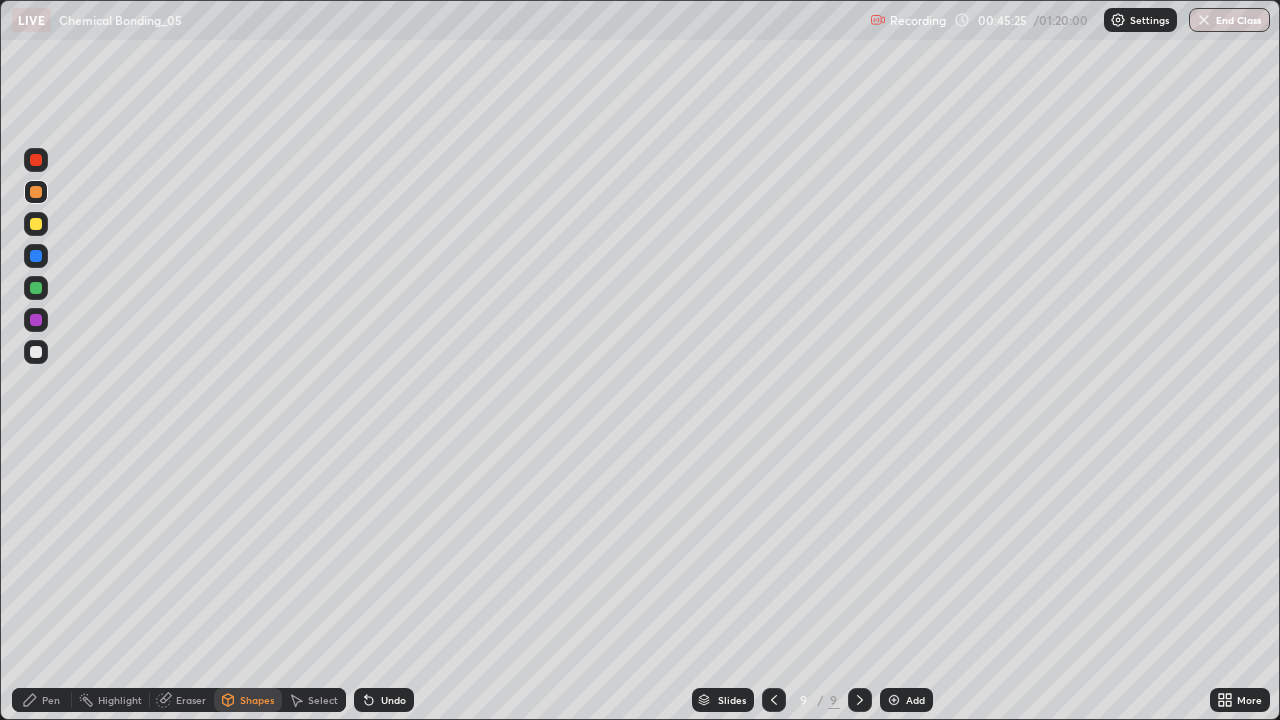 click at bounding box center [36, 320] 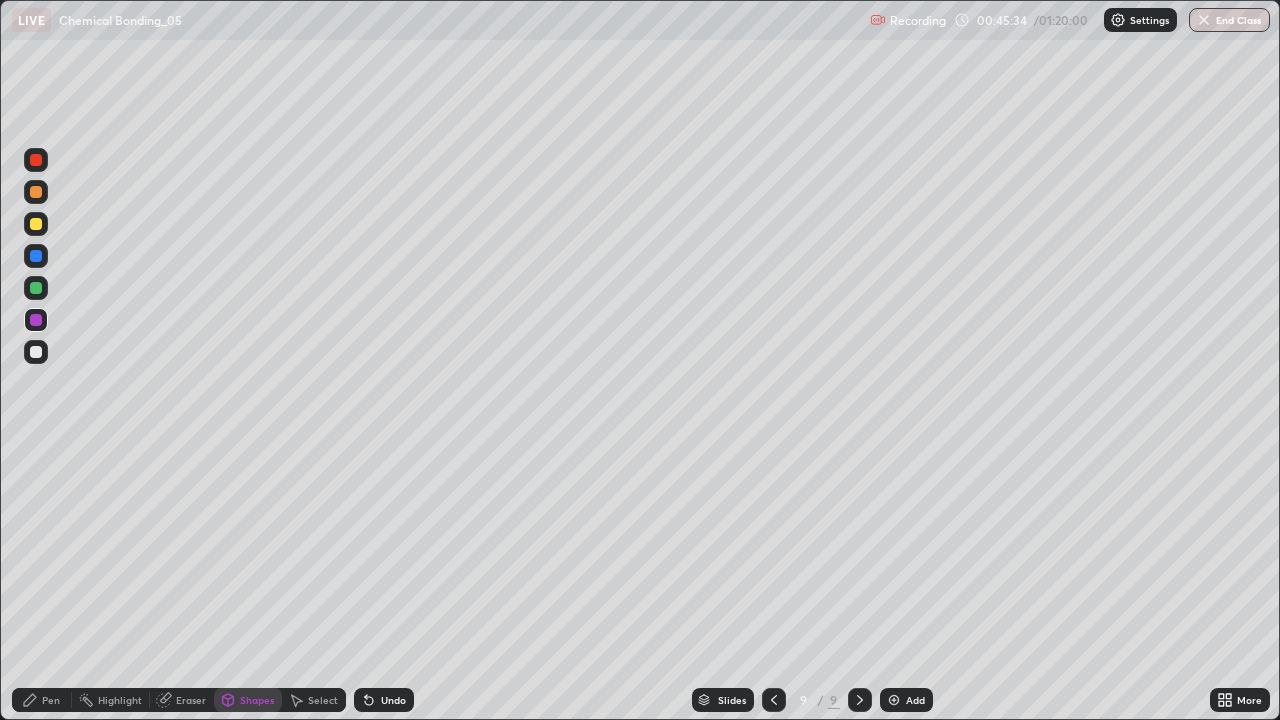 click on "Pen" at bounding box center (51, 700) 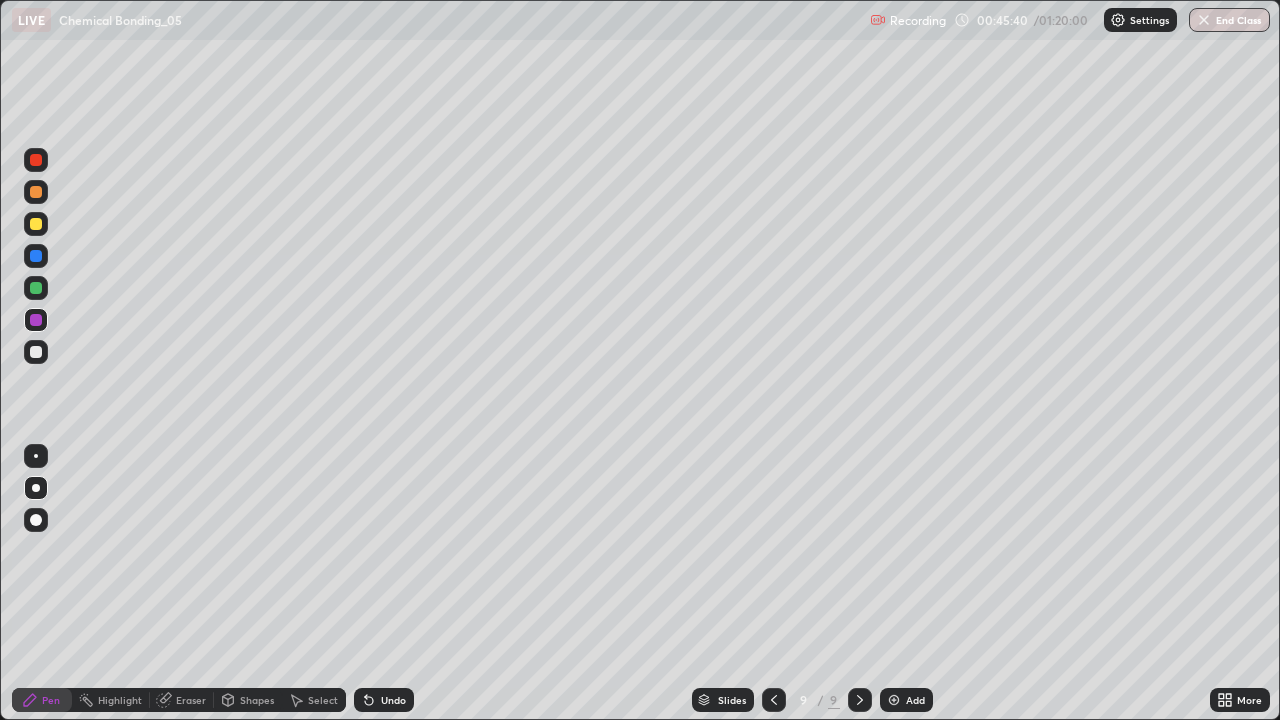 click on "Shapes" at bounding box center [257, 700] 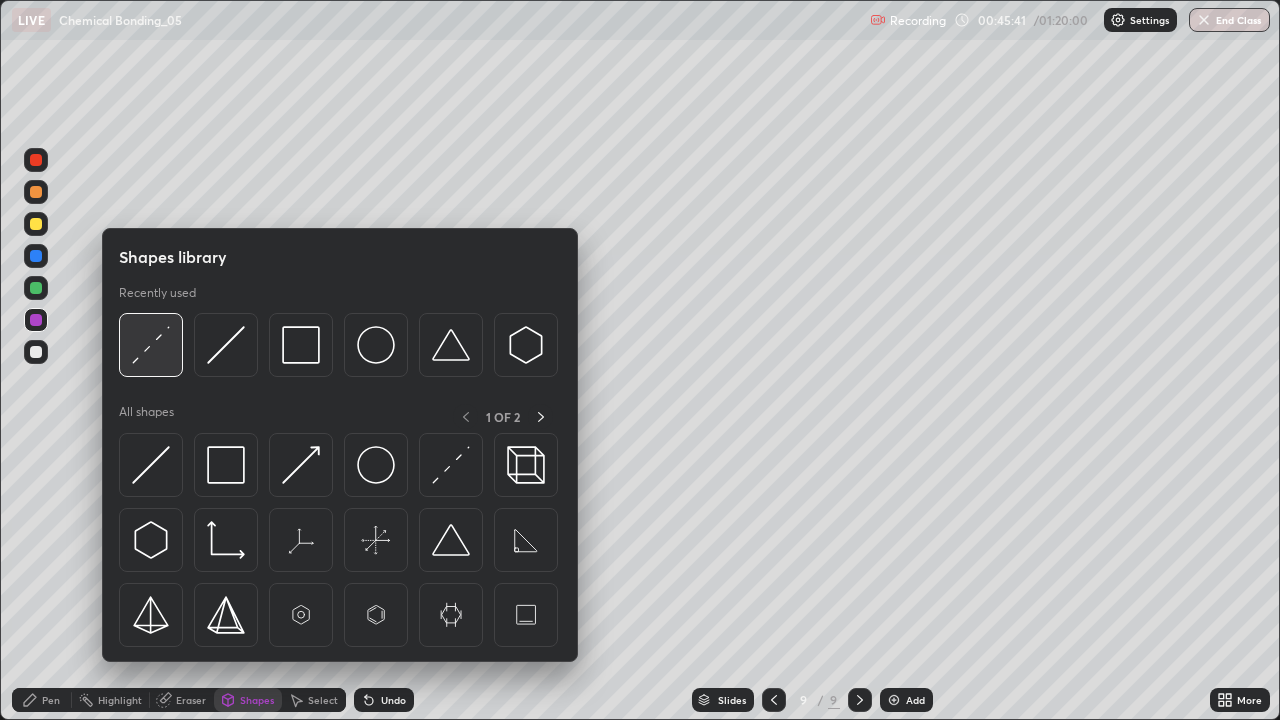 click at bounding box center (151, 345) 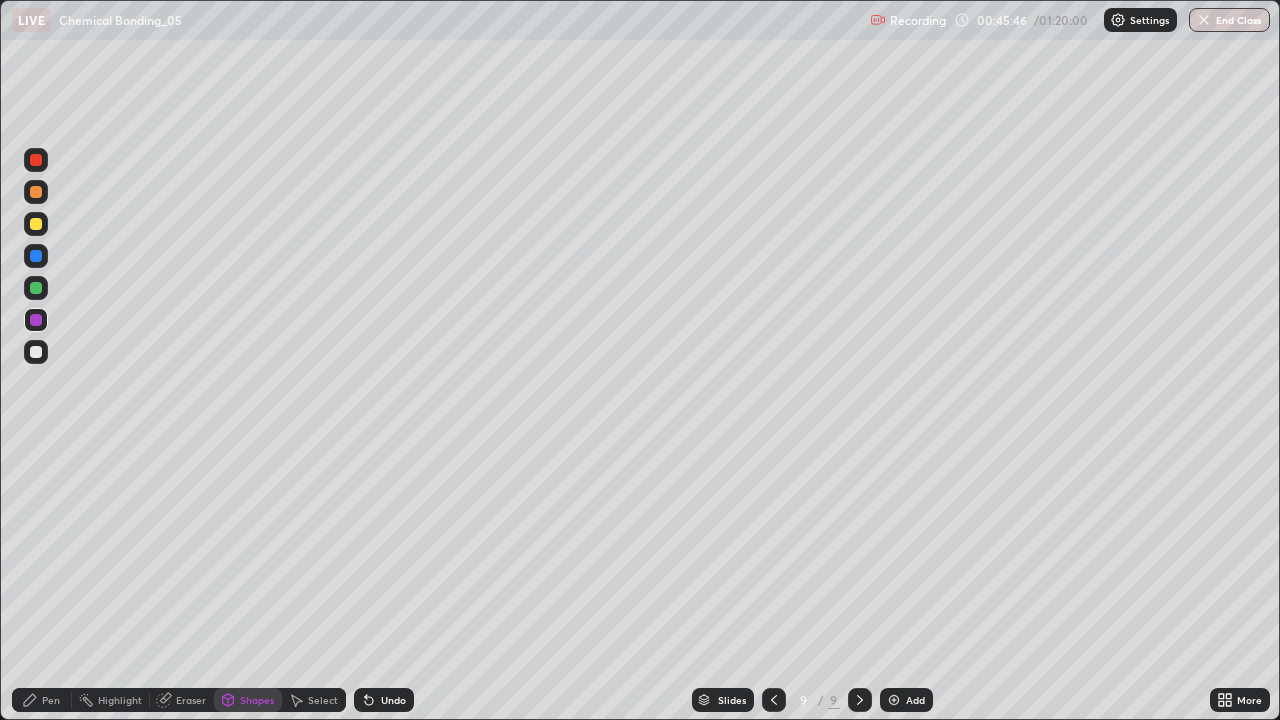 click on "Pen" at bounding box center [42, 700] 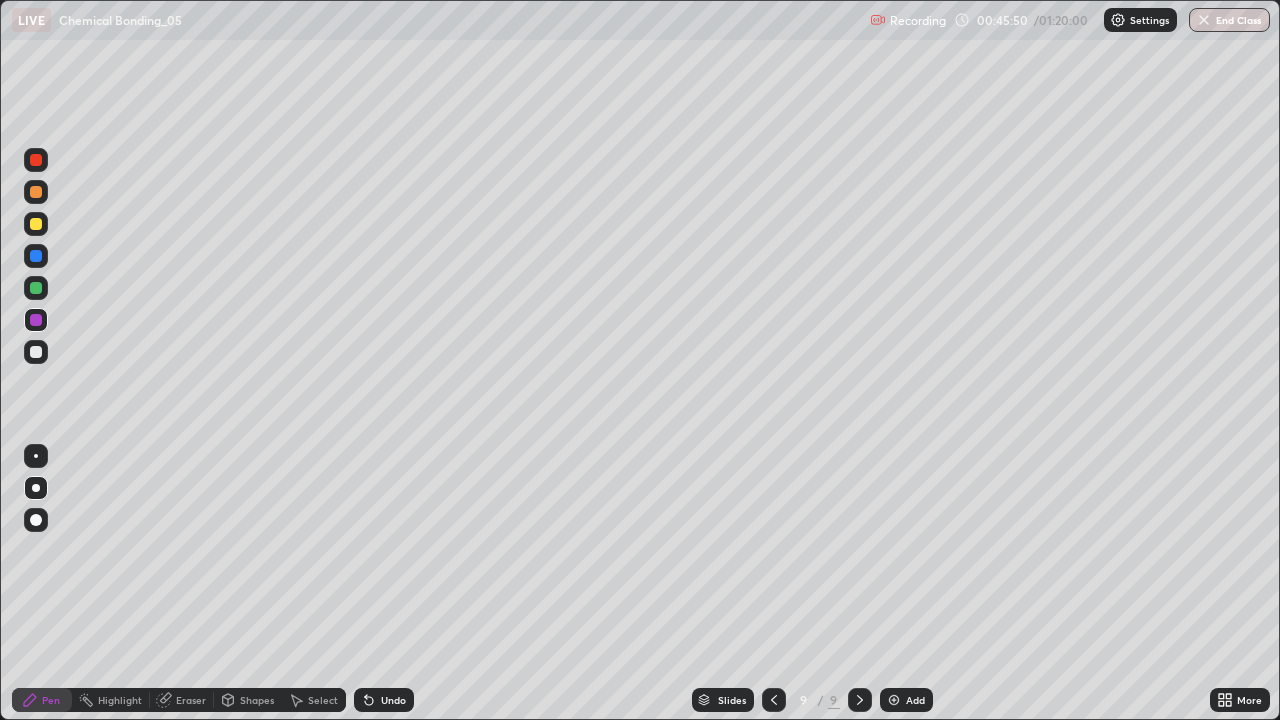 click on "Shapes" at bounding box center (257, 700) 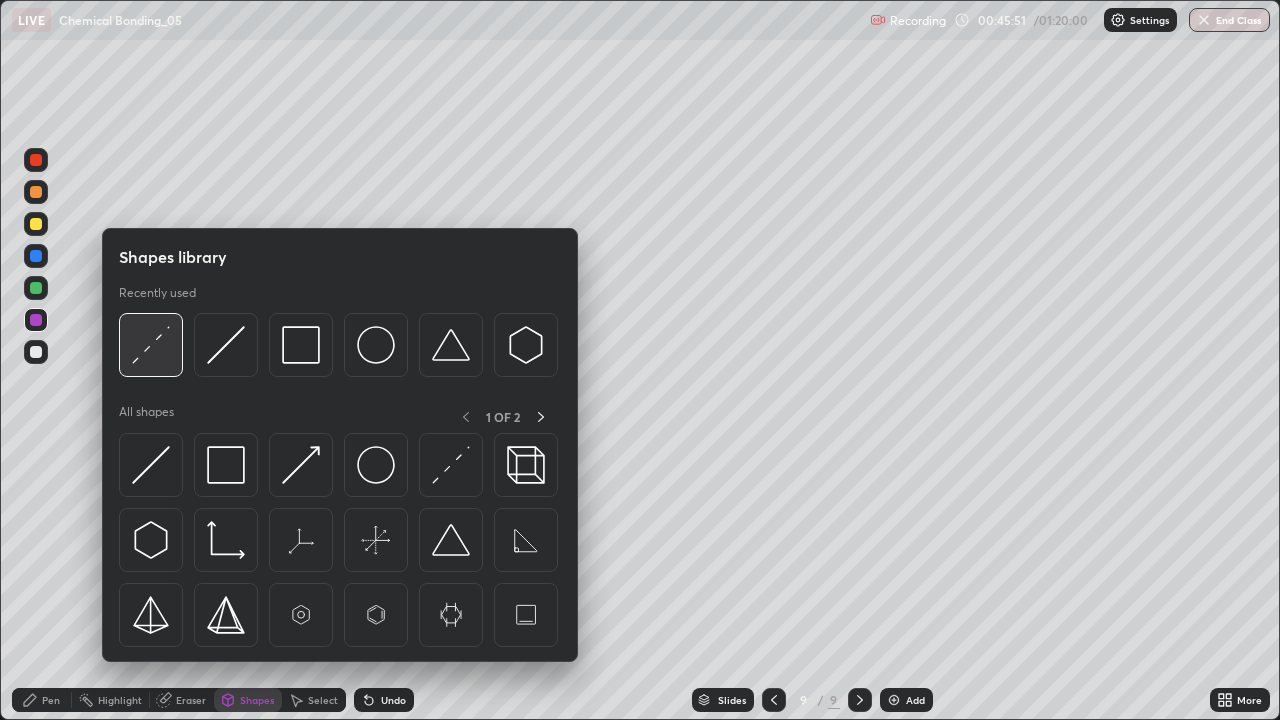 click at bounding box center [151, 345] 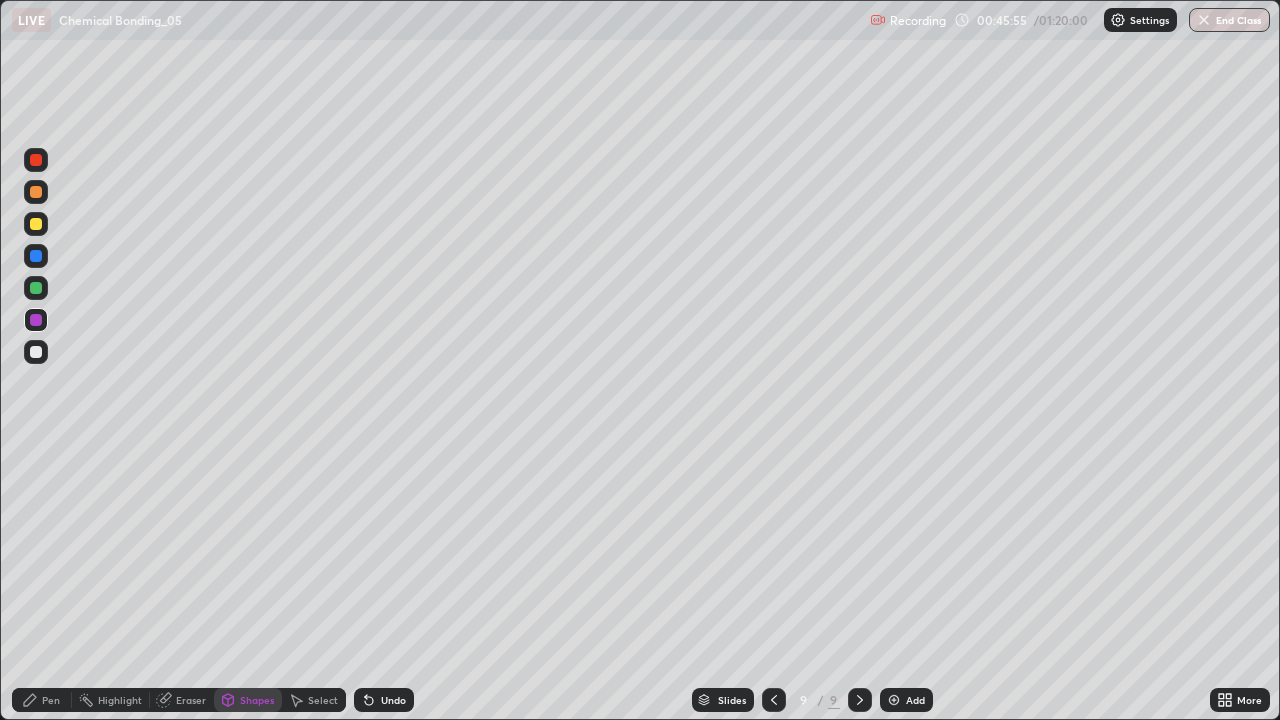 click on "Pen" at bounding box center (42, 700) 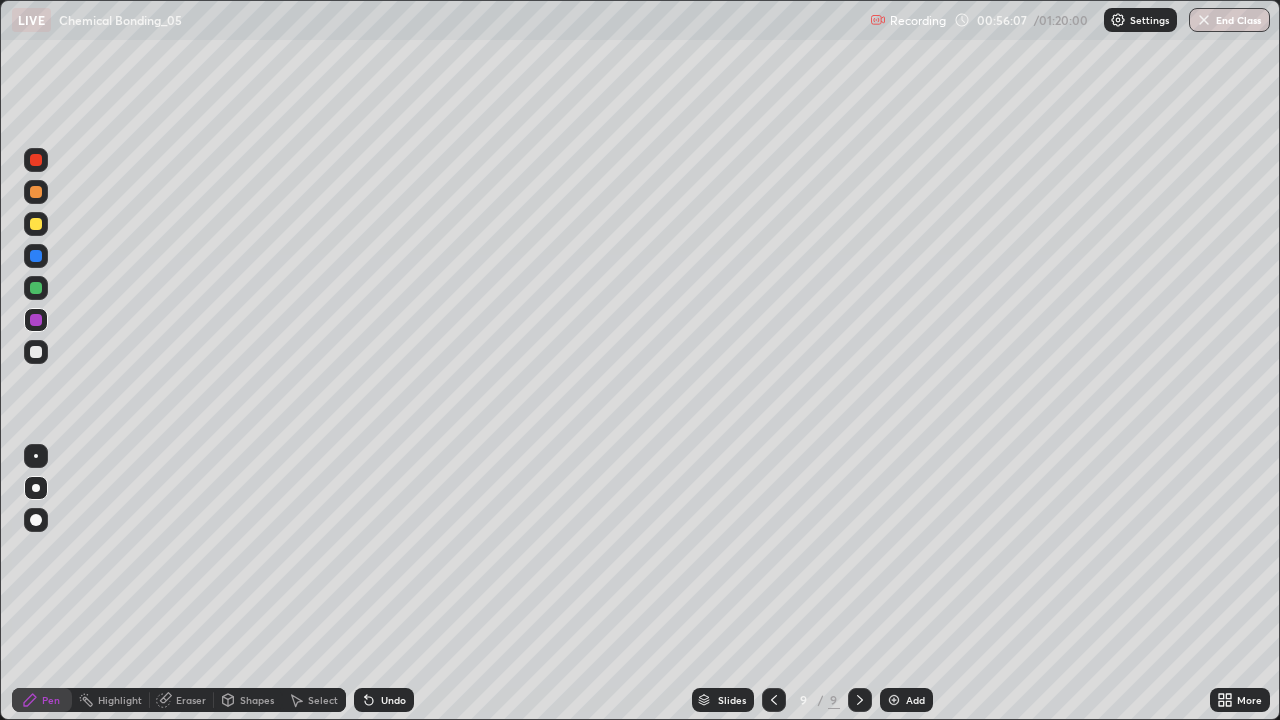 click at bounding box center (894, 700) 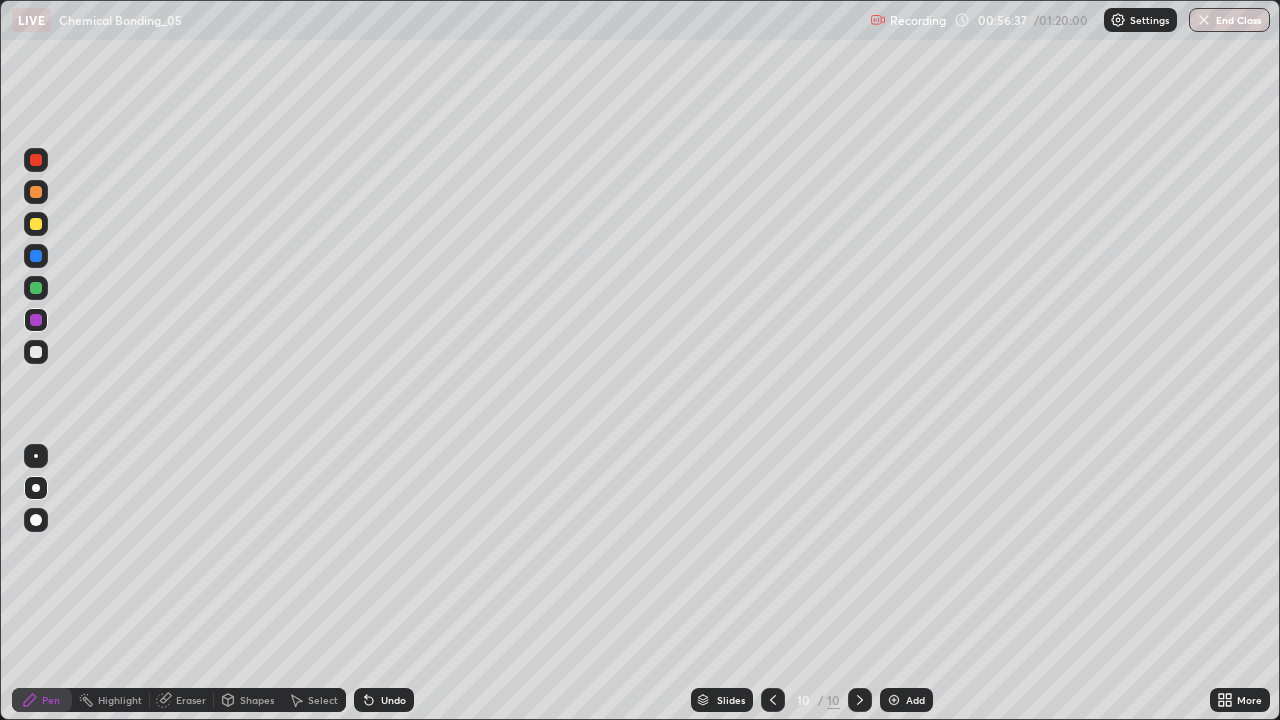 click at bounding box center [36, 352] 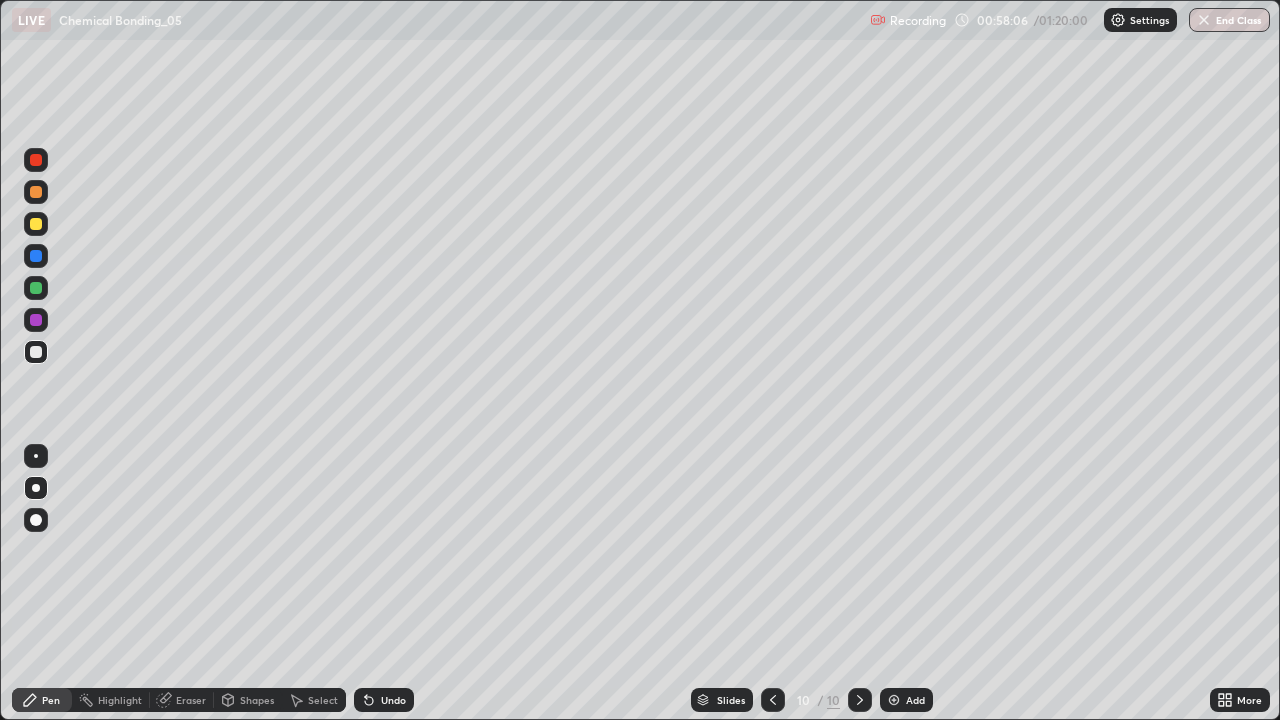 click at bounding box center (36, 224) 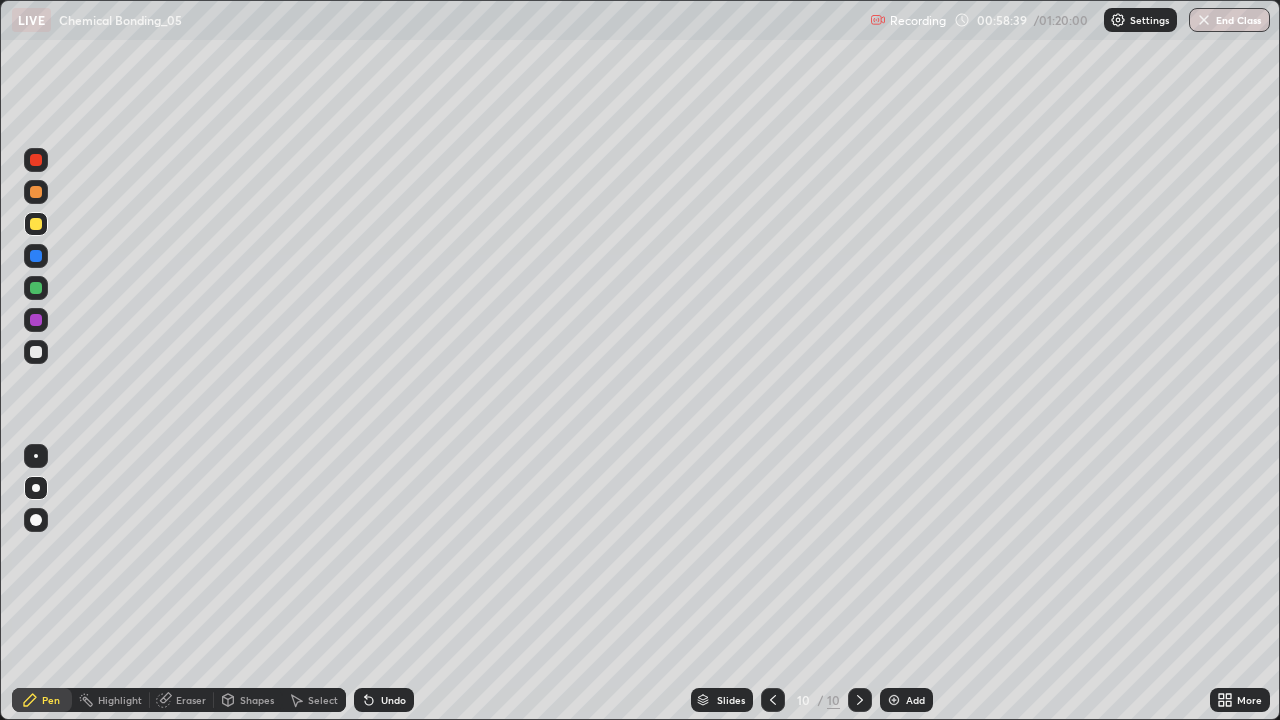 click on "Undo" at bounding box center [393, 700] 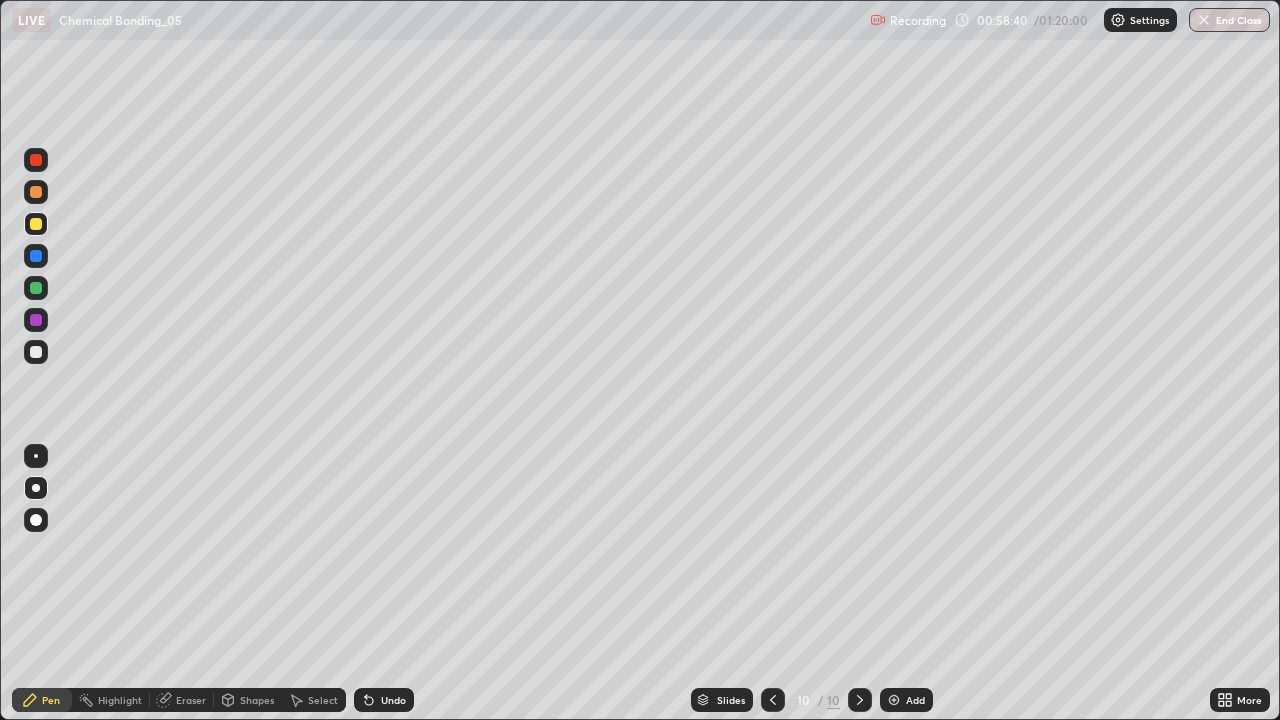click on "Undo" at bounding box center [384, 700] 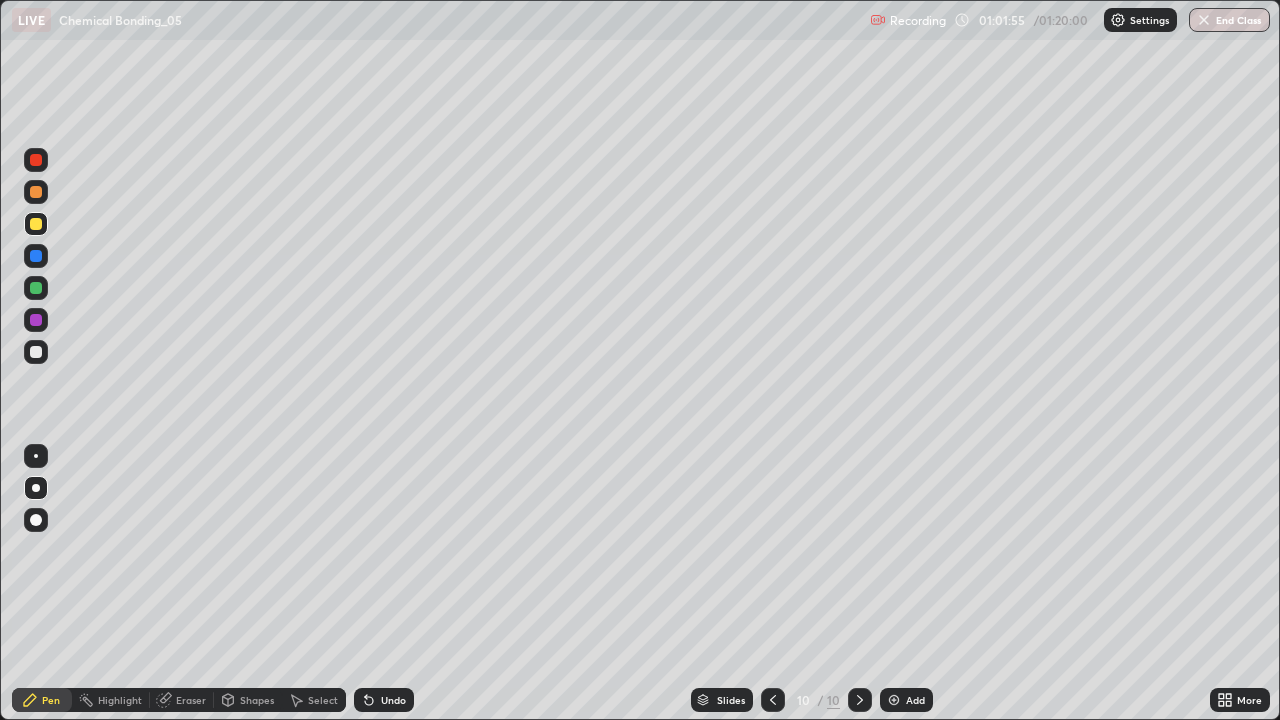 click on "Add" at bounding box center (906, 700) 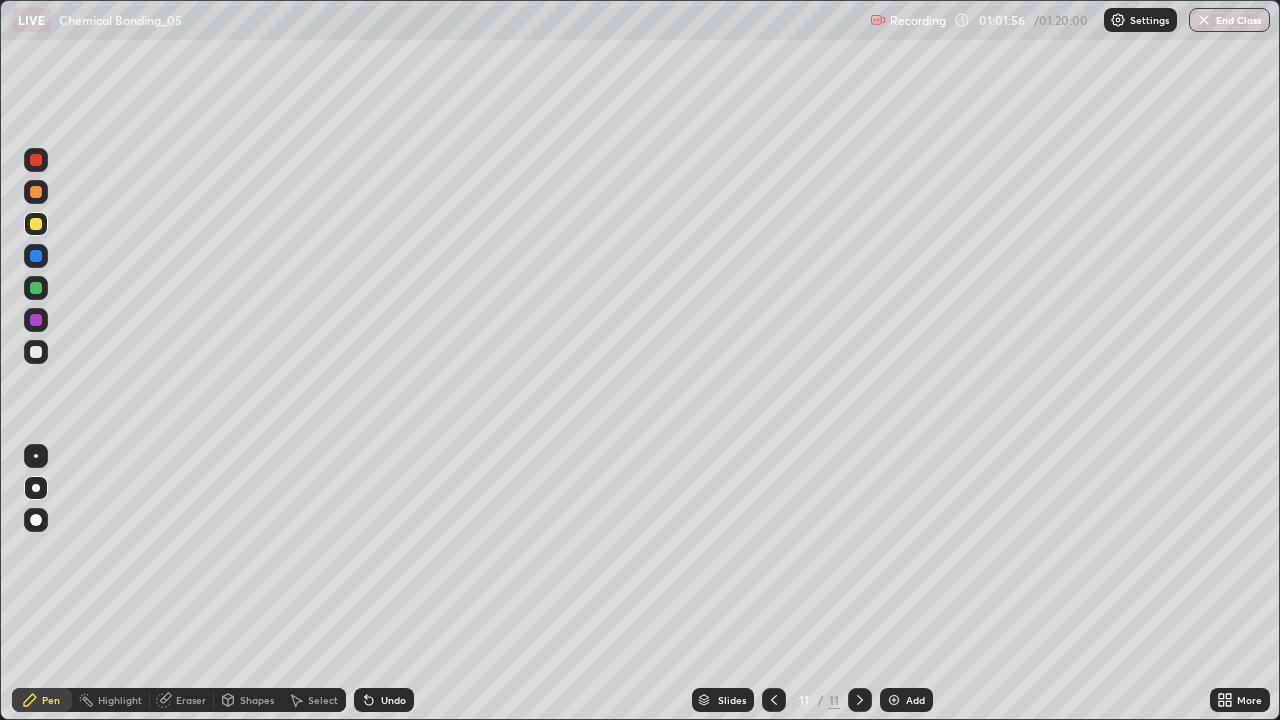 click on "Shapes" at bounding box center (257, 700) 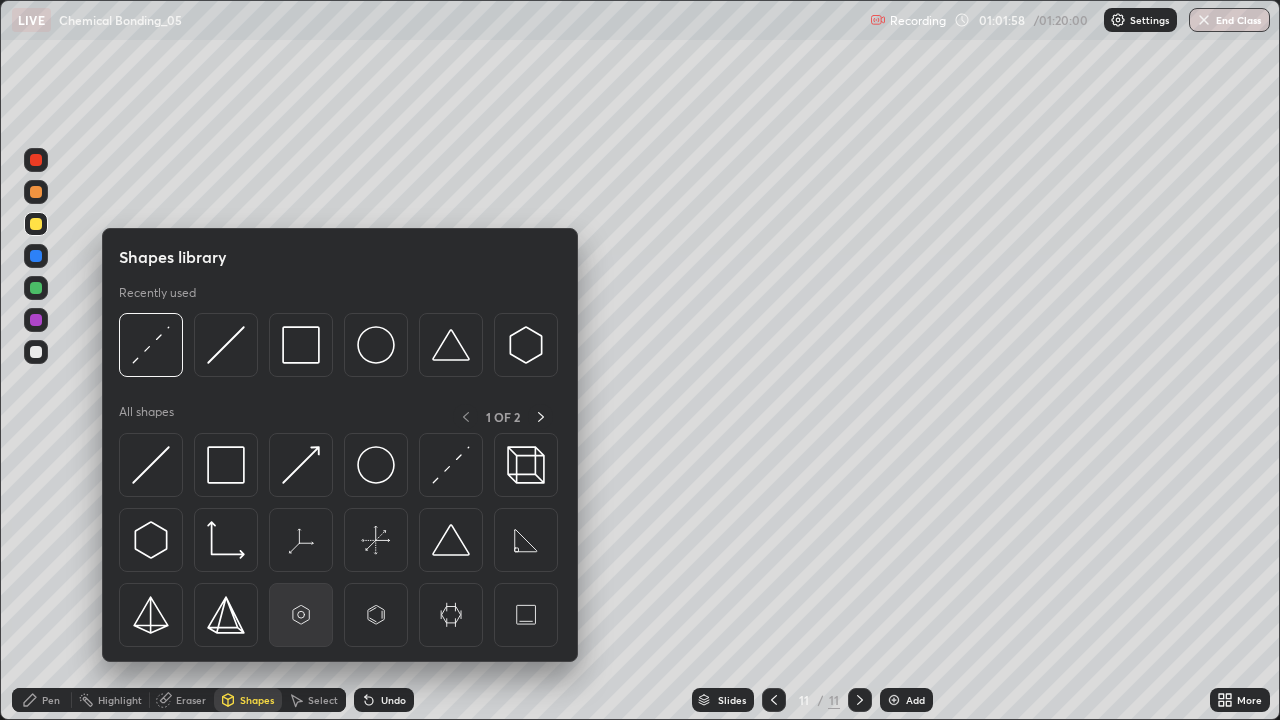 click at bounding box center (301, 615) 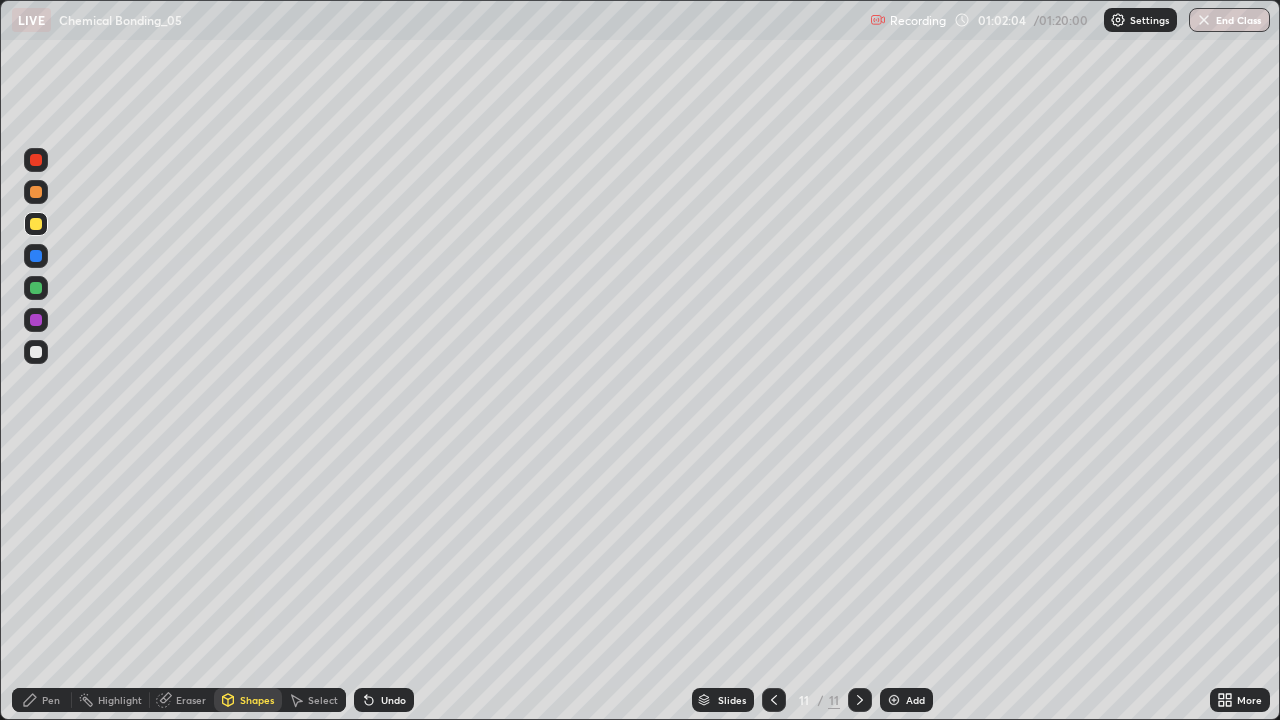 click on "Pen" at bounding box center [51, 700] 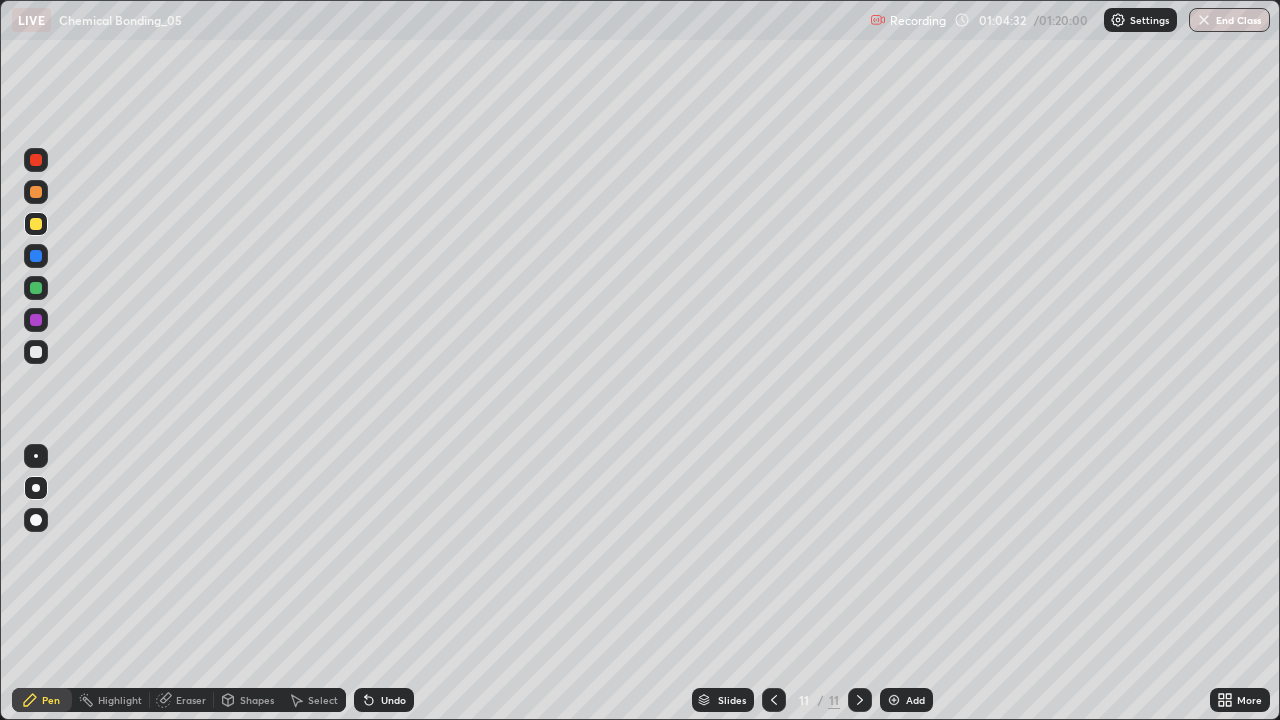 click on "Add" at bounding box center (915, 700) 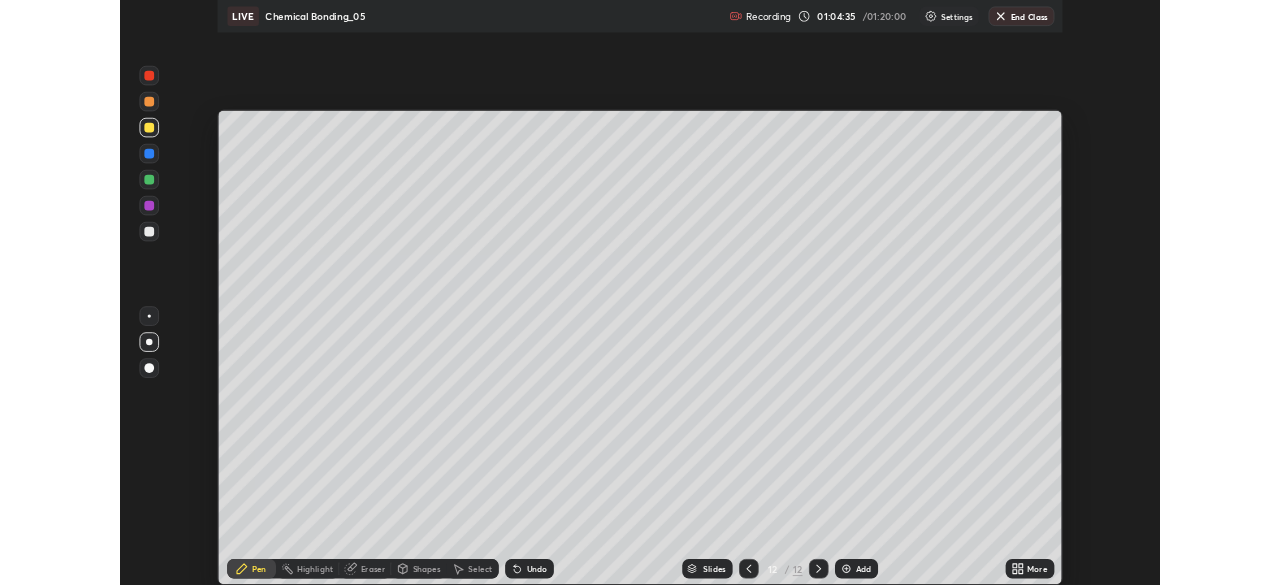 scroll, scrollTop: 585, scrollLeft: 1280, axis: both 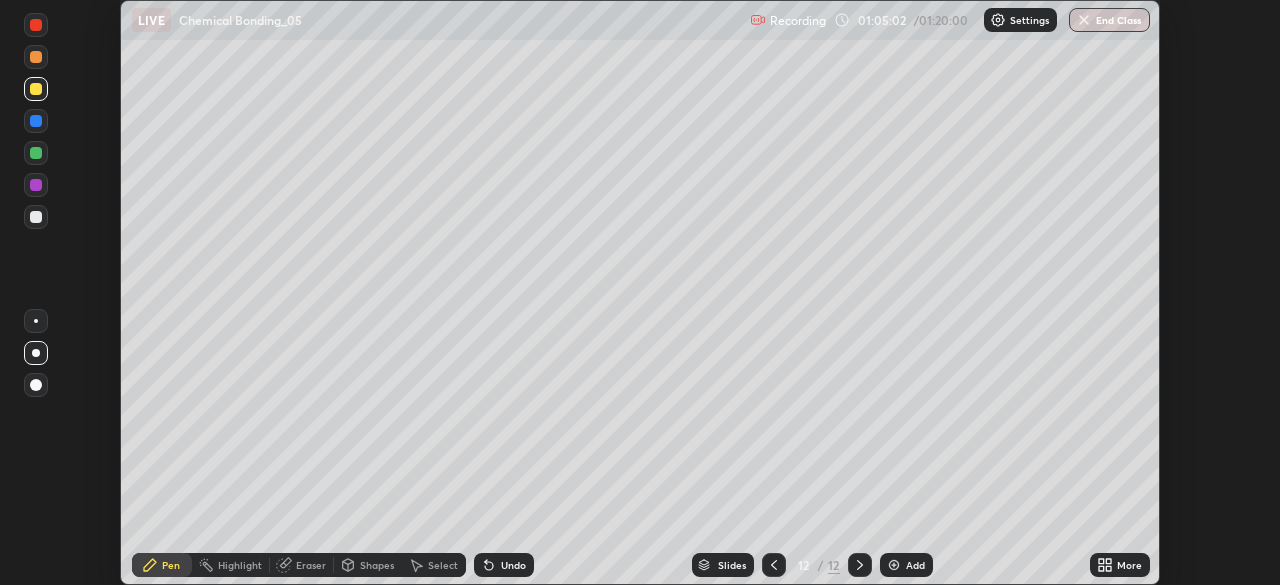 click 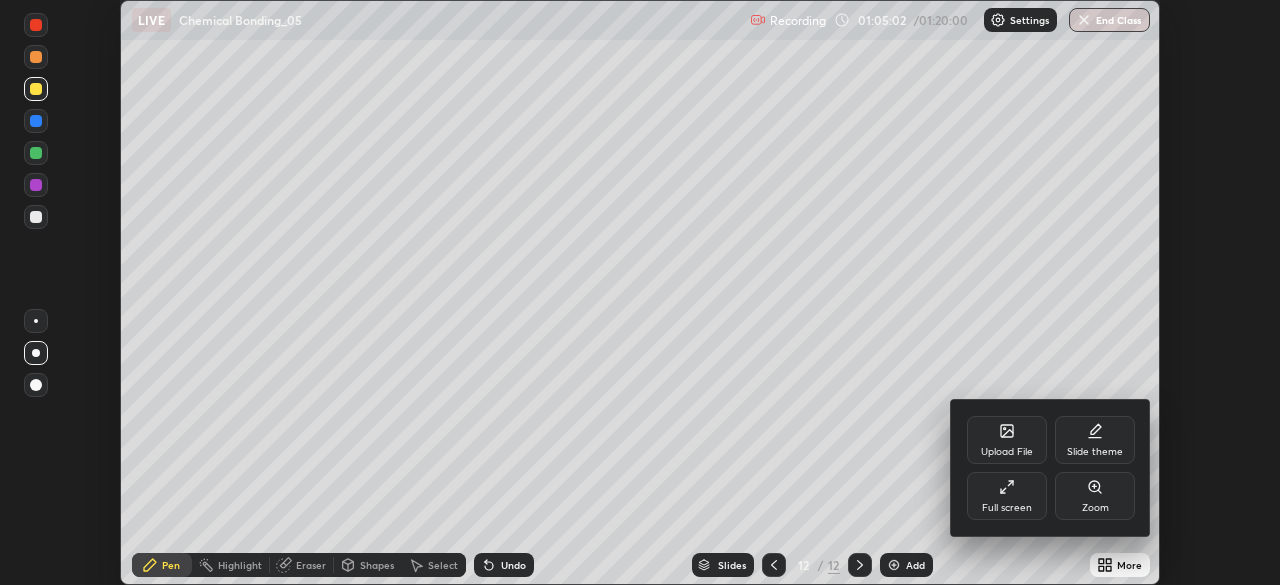 click on "Full screen" at bounding box center [1007, 508] 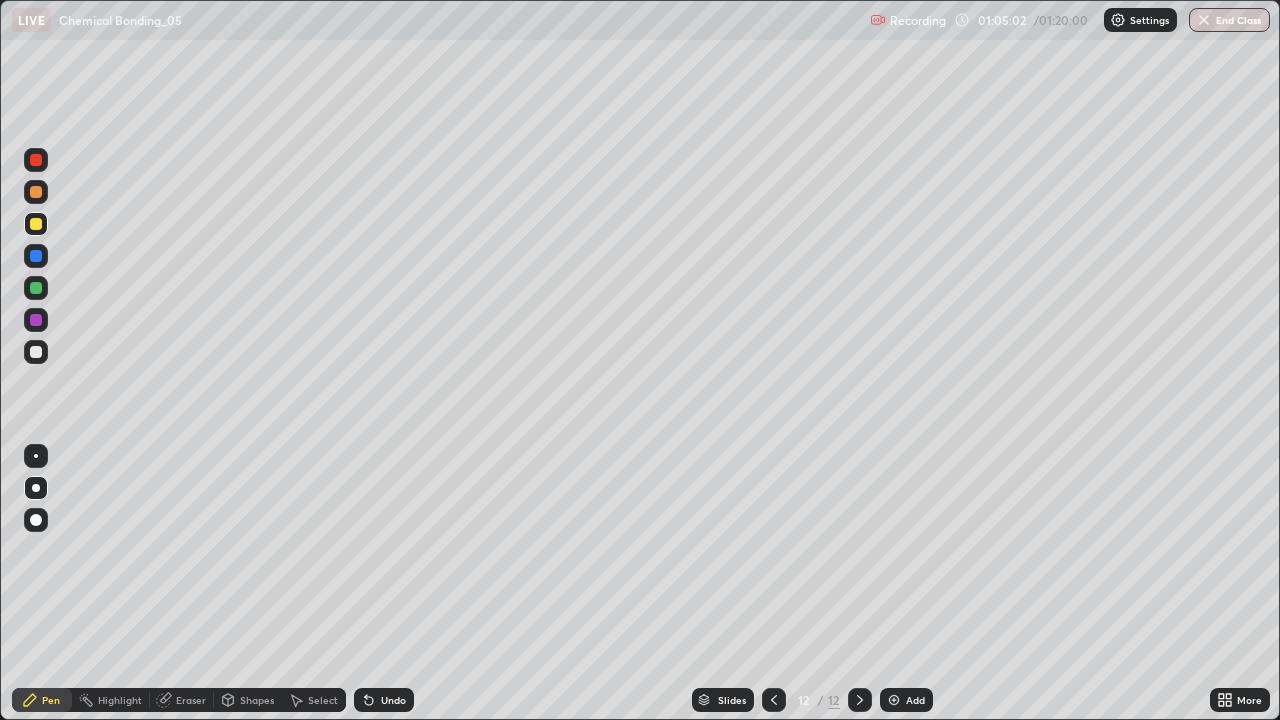scroll, scrollTop: 99280, scrollLeft: 98720, axis: both 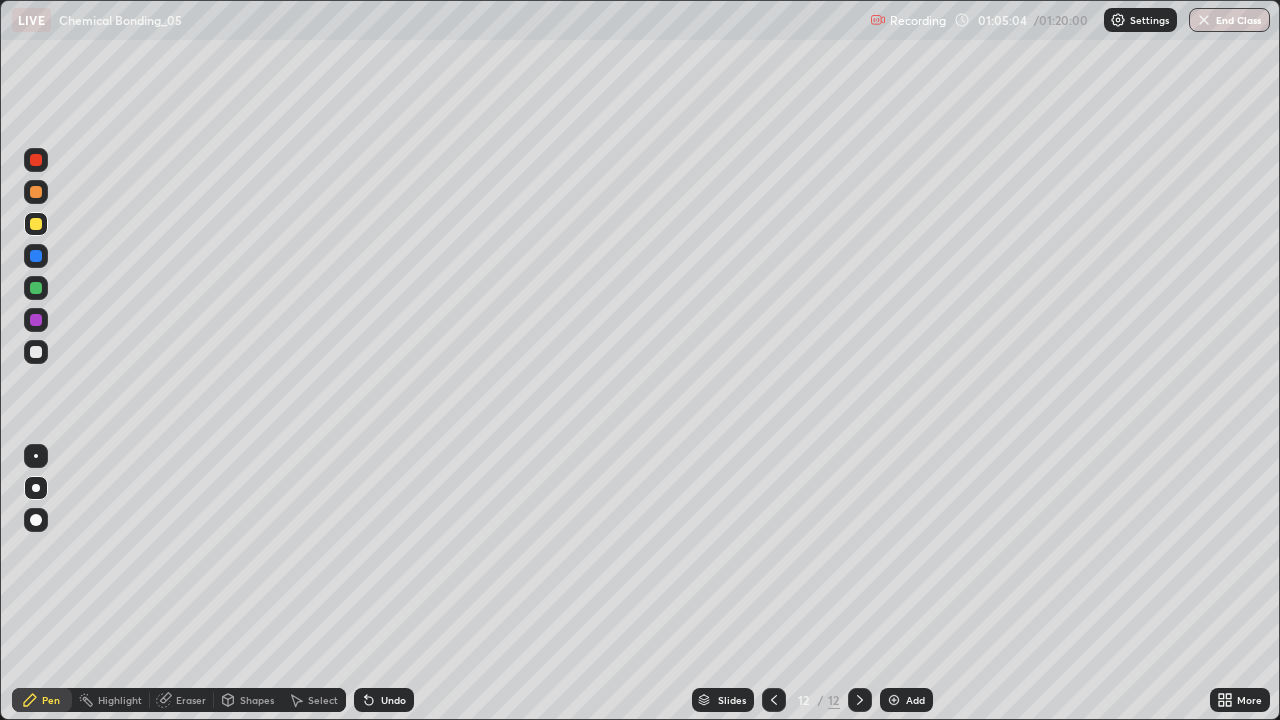 click on "Shapes" at bounding box center (257, 700) 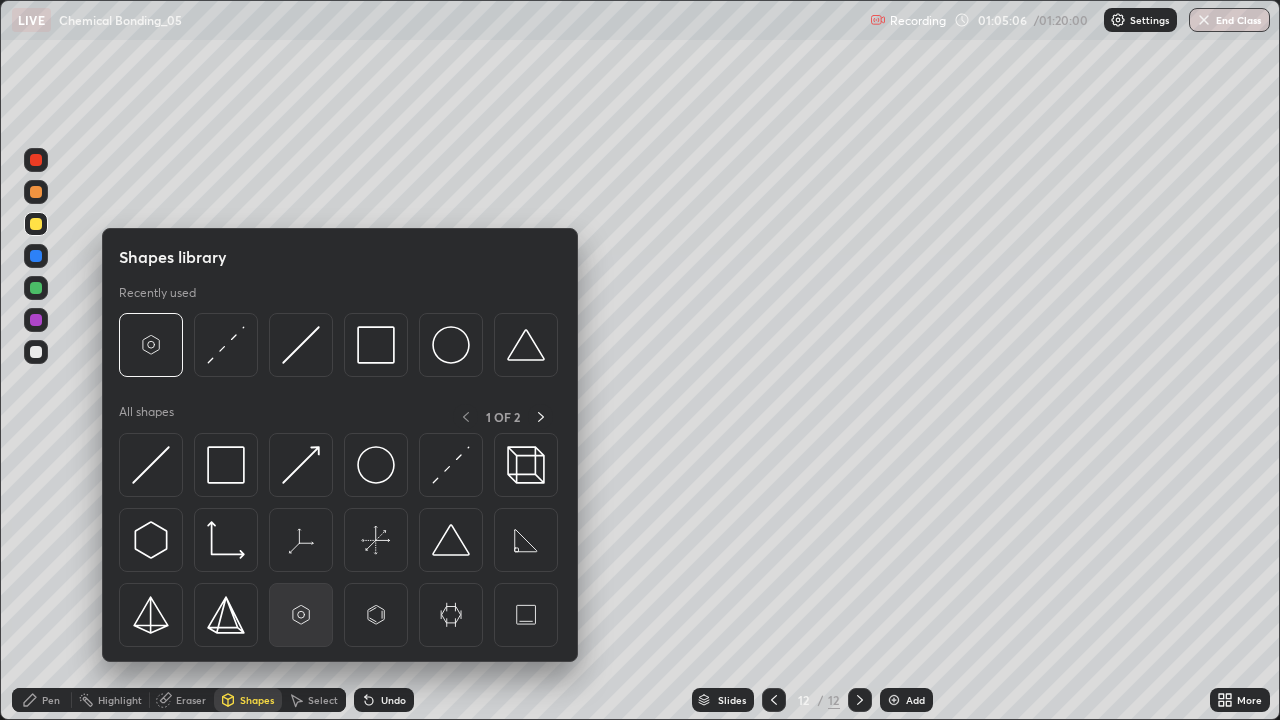 click at bounding box center [301, 615] 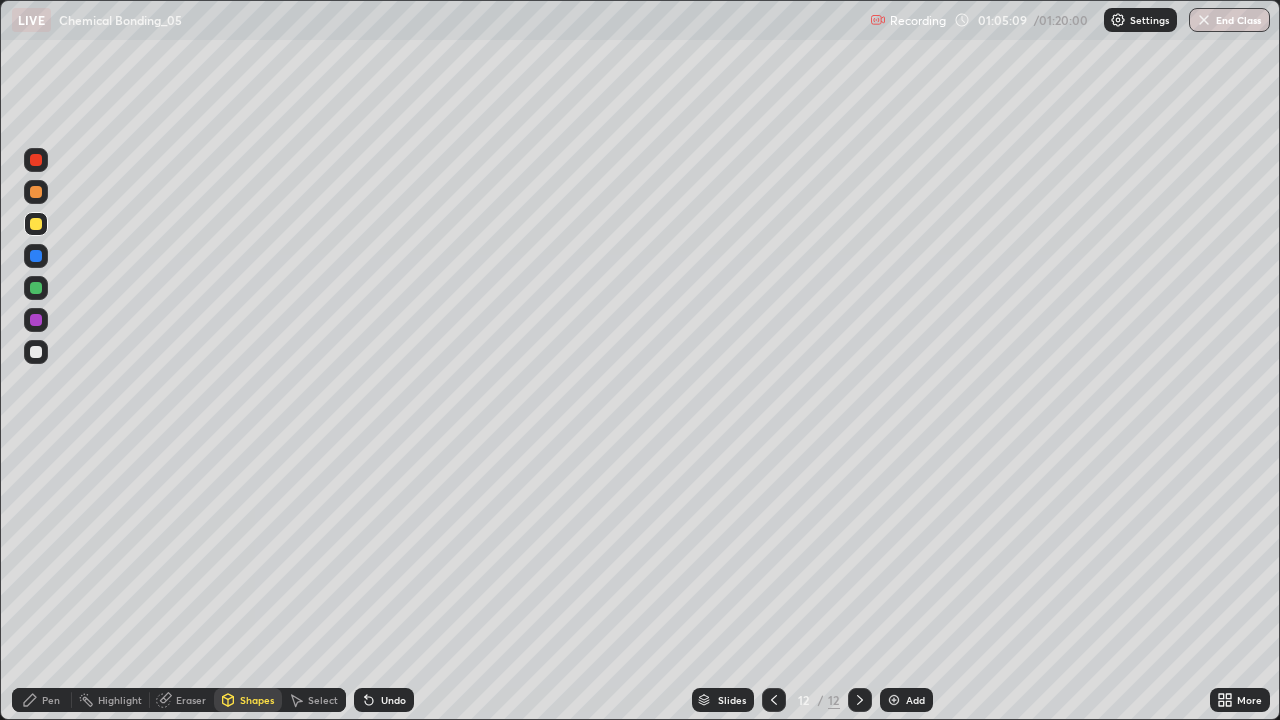 click on "Pen" at bounding box center (51, 700) 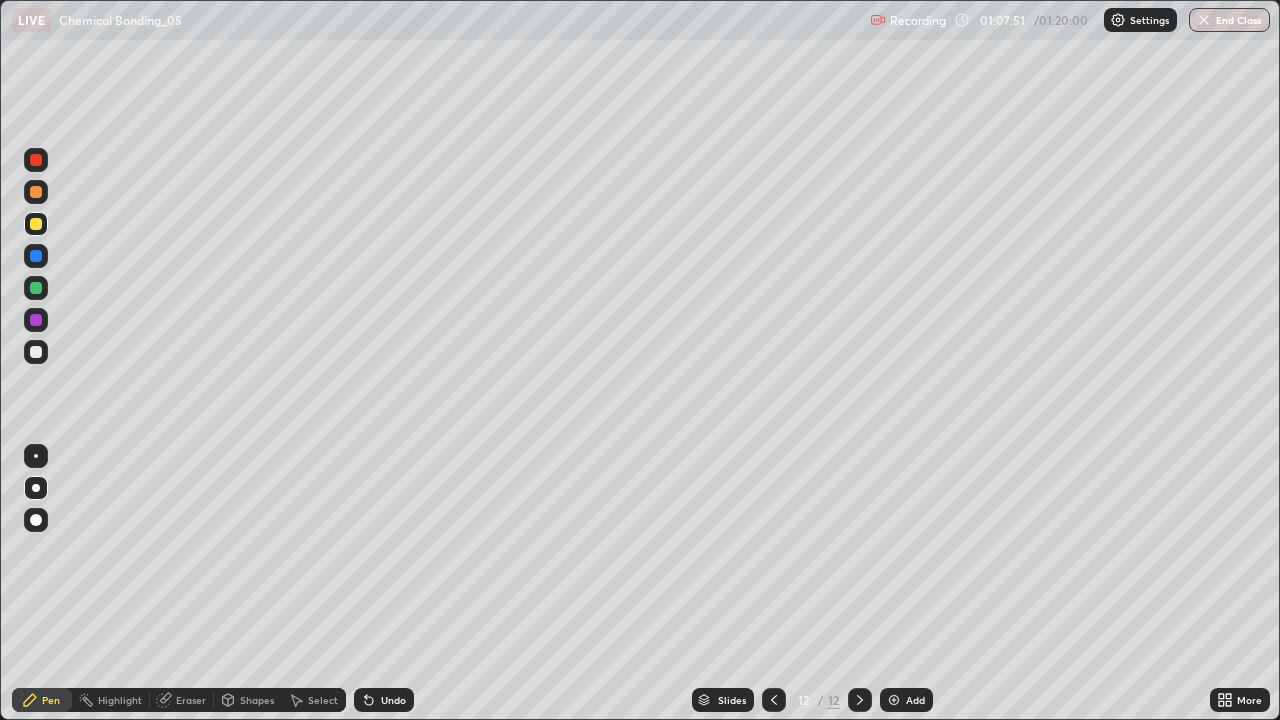 click on "Add" at bounding box center (915, 700) 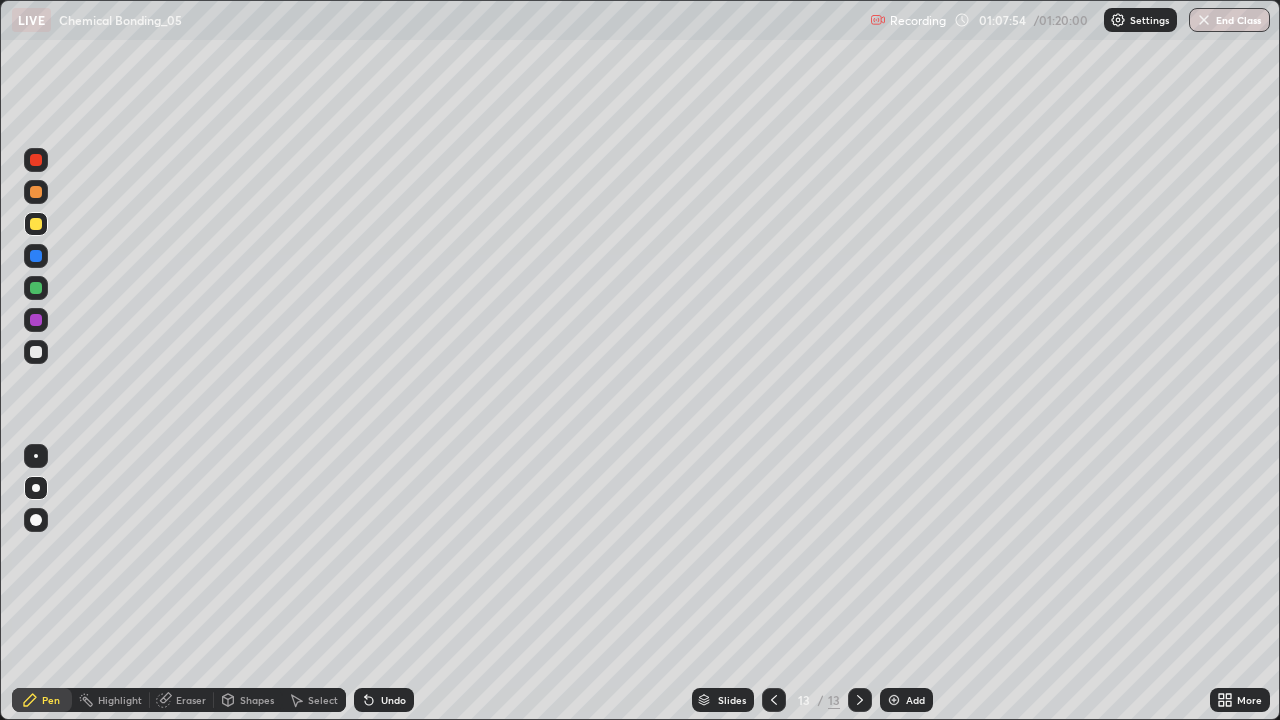 click on "Shapes" at bounding box center (257, 700) 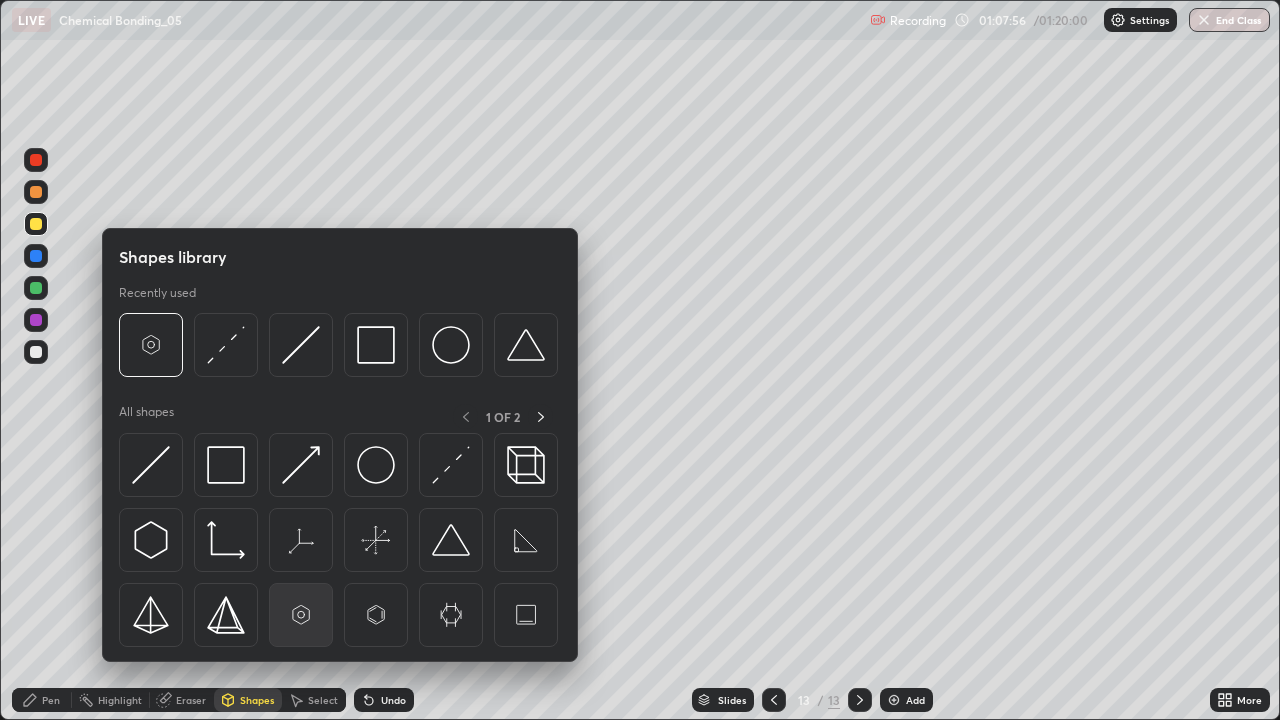click at bounding box center (301, 615) 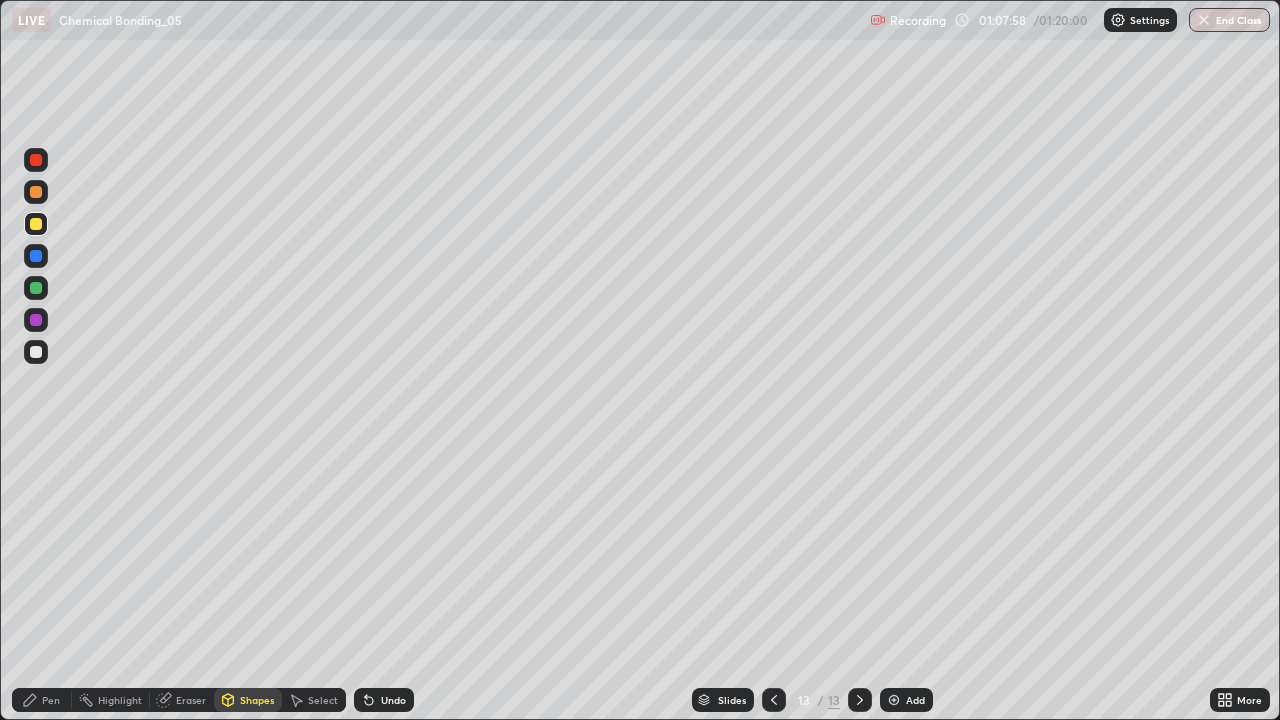 click on "Pen" at bounding box center (51, 700) 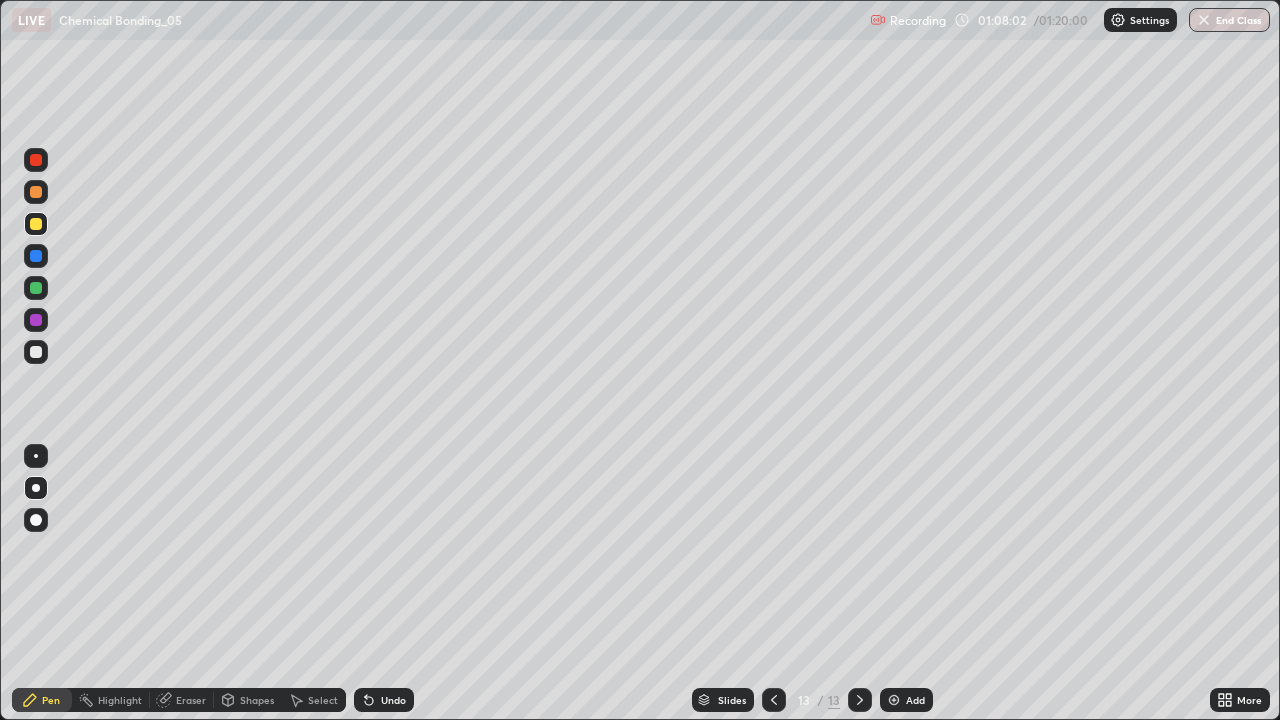 click on "Undo" at bounding box center [384, 700] 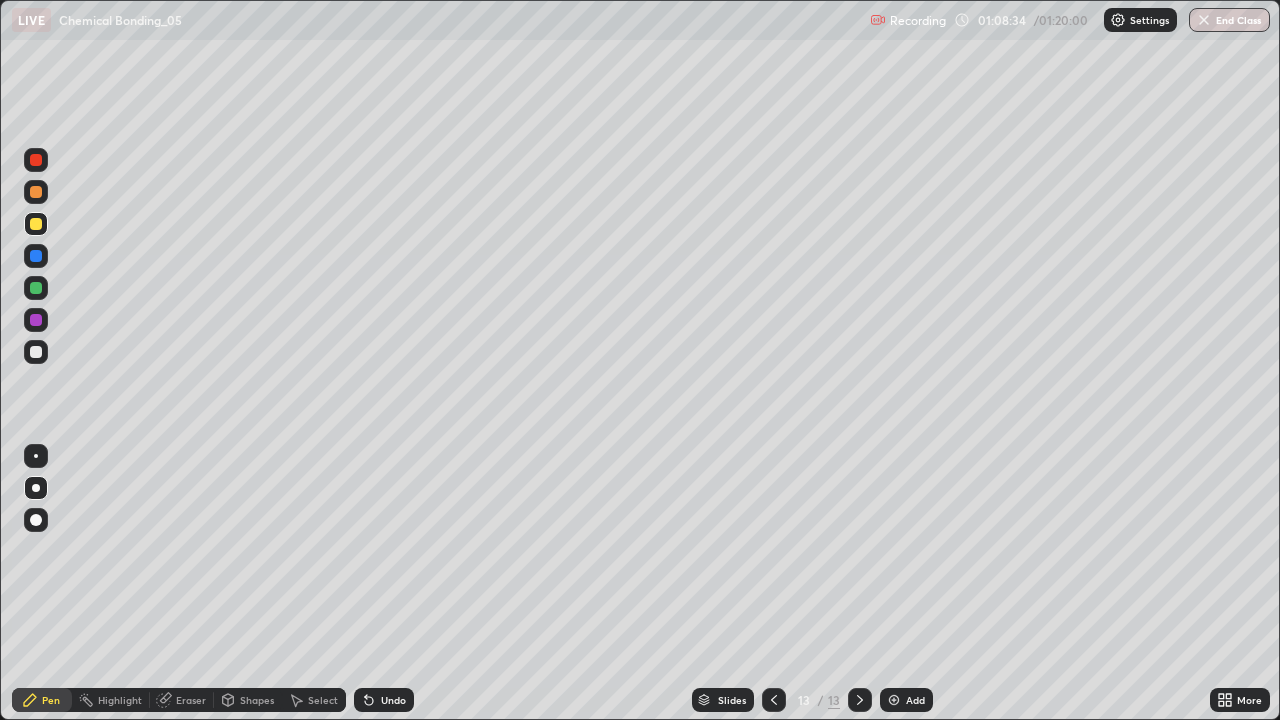 click at bounding box center (36, 288) 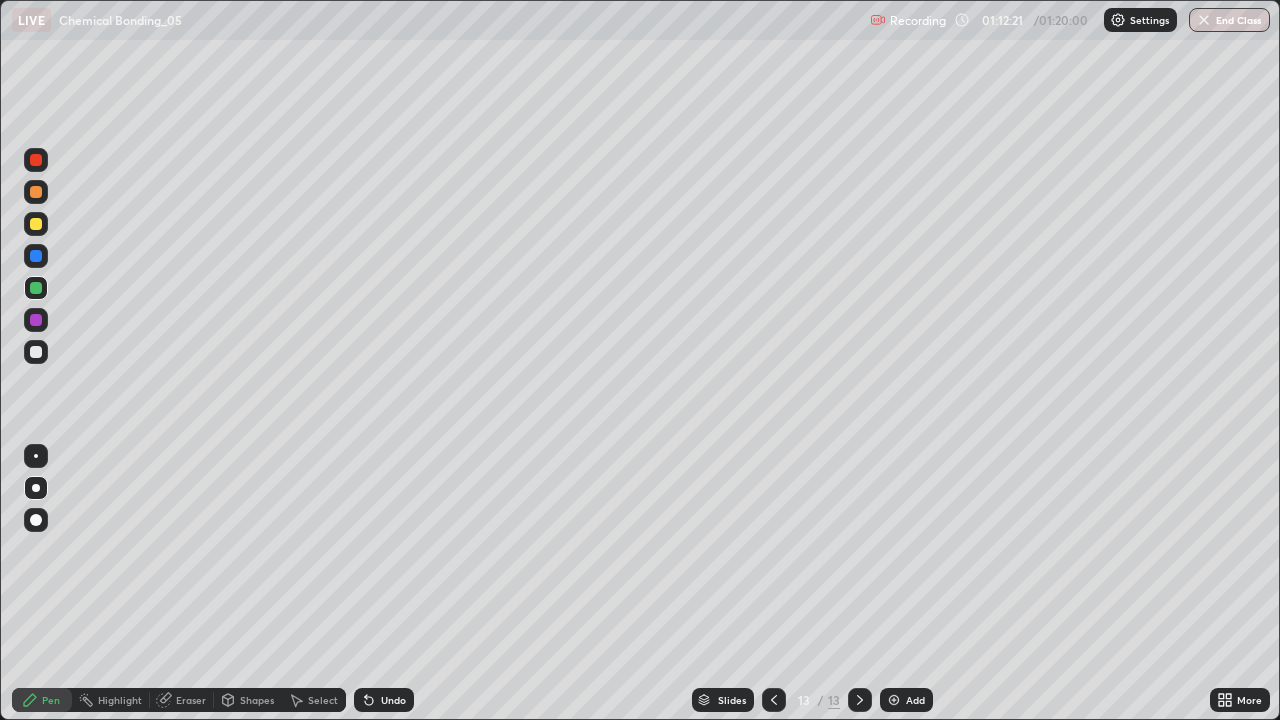 click on "End Class" at bounding box center [1229, 20] 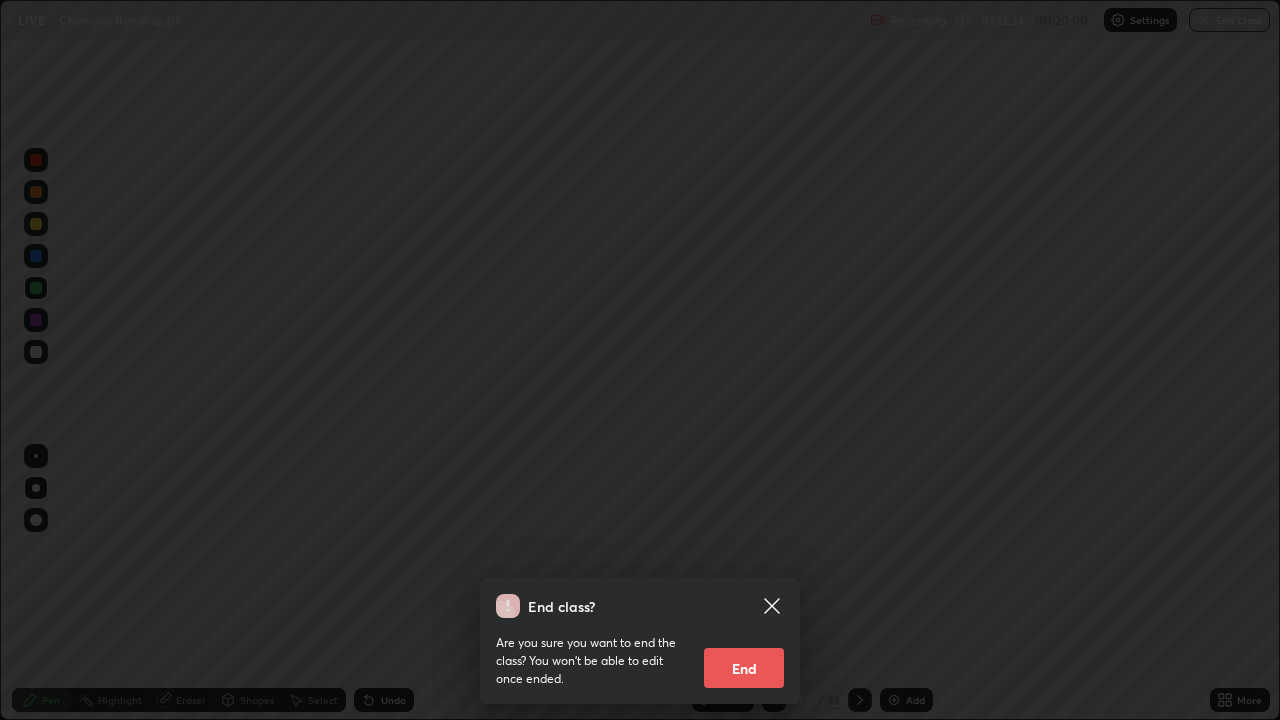 click on "End" at bounding box center (744, 668) 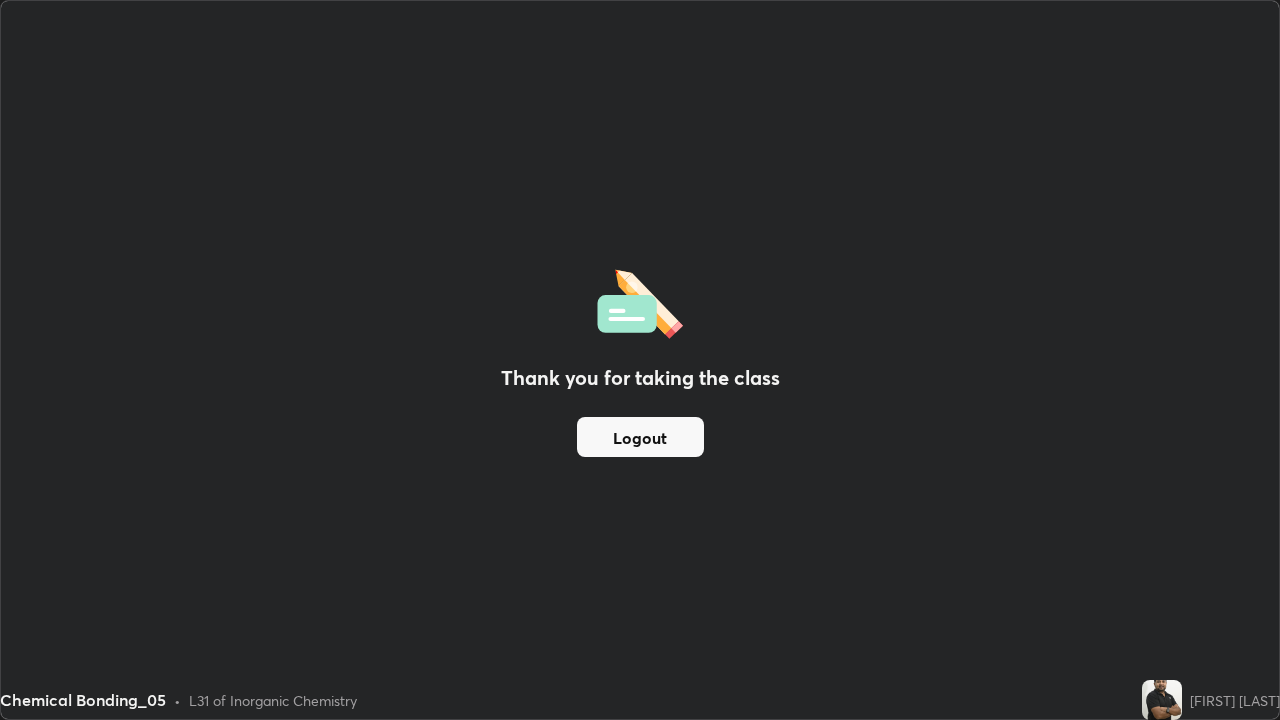 click on "Thank you for taking the class Logout" at bounding box center (640, 360) 